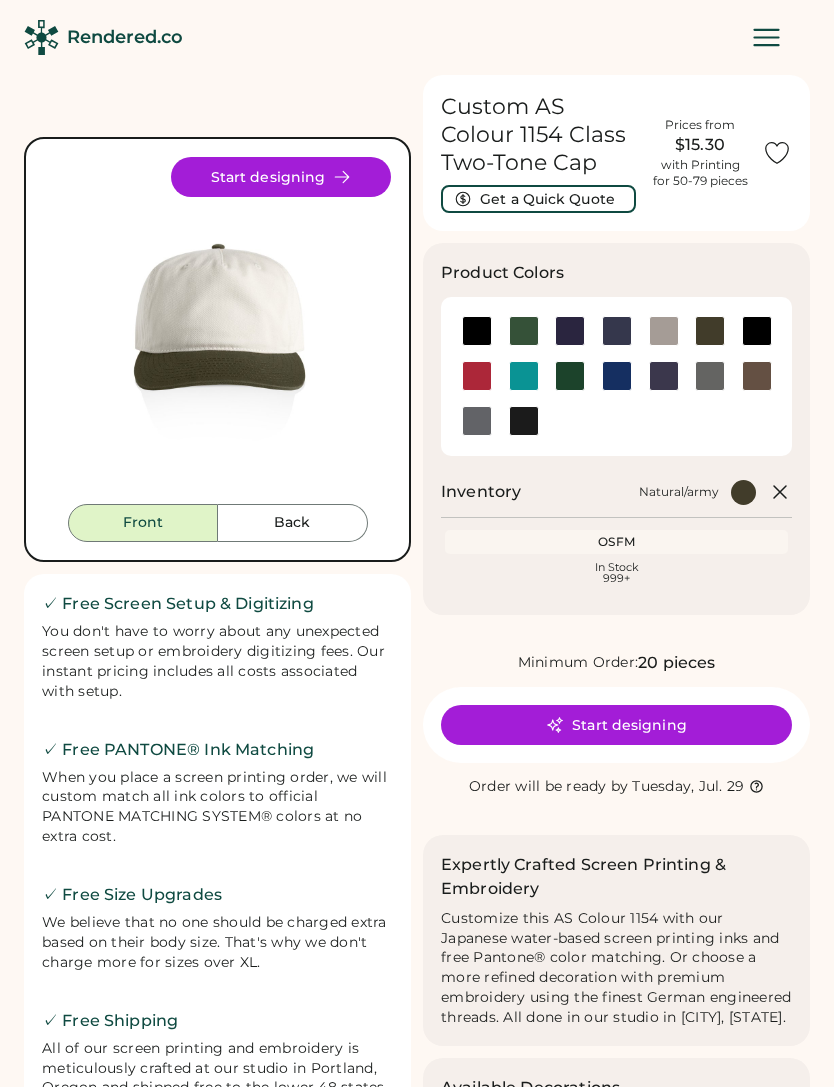 scroll, scrollTop: 0, scrollLeft: 0, axis: both 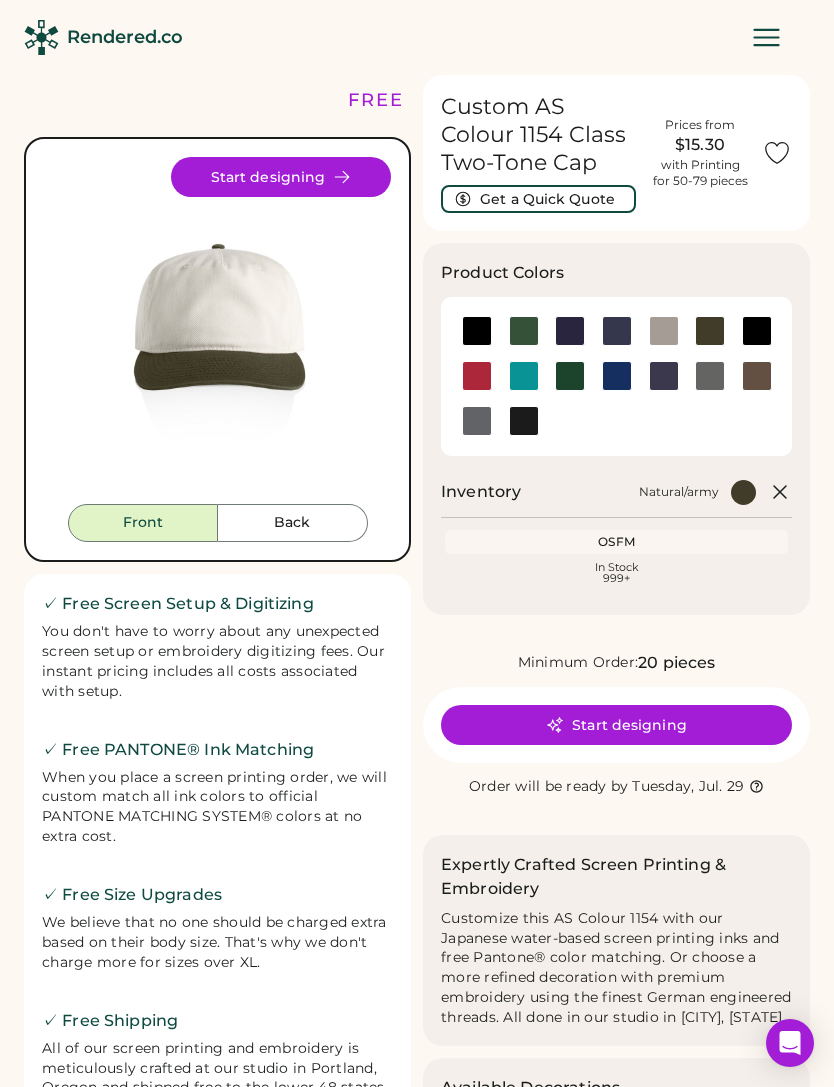 click on "Start designing" at bounding box center (616, 725) 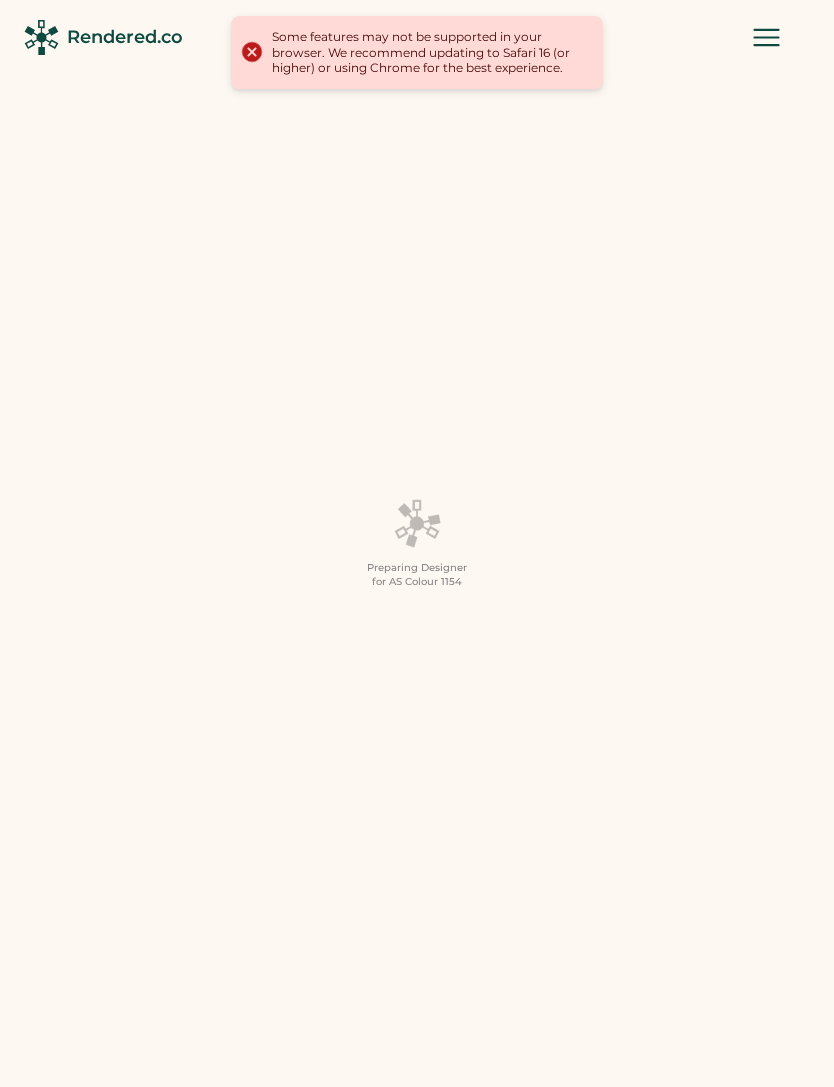 scroll, scrollTop: 0, scrollLeft: 0, axis: both 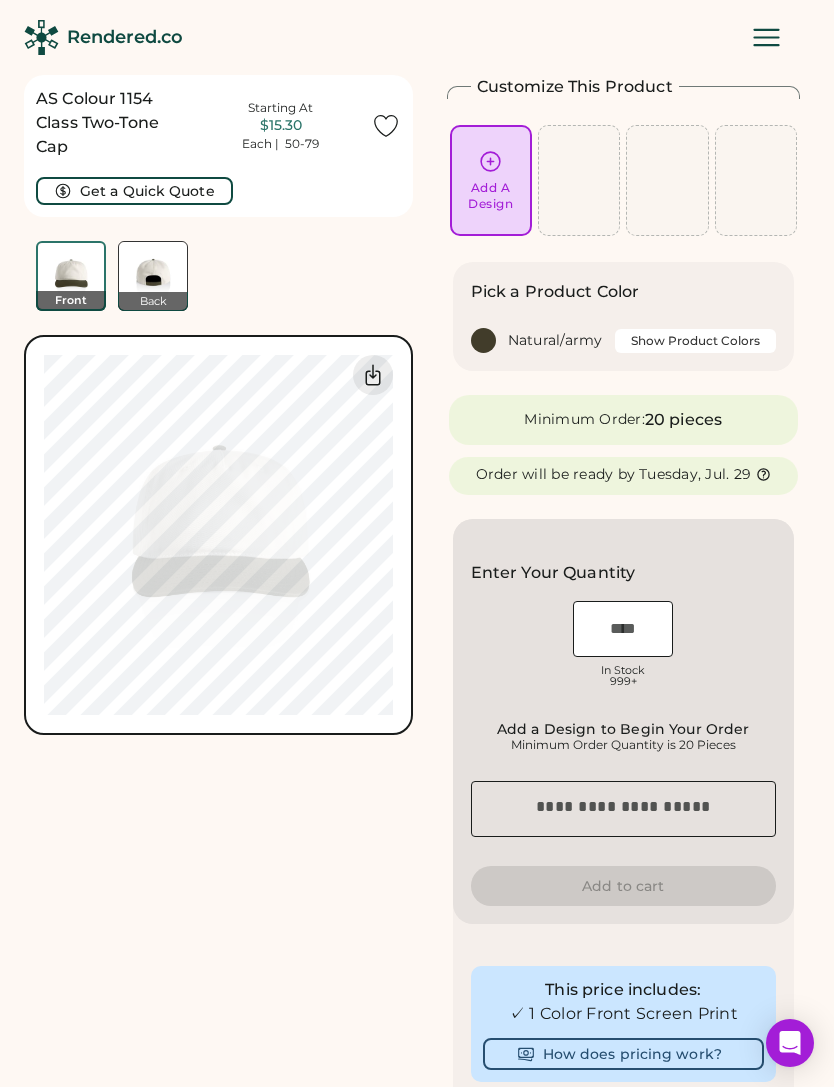 click at bounding box center (483, 340) 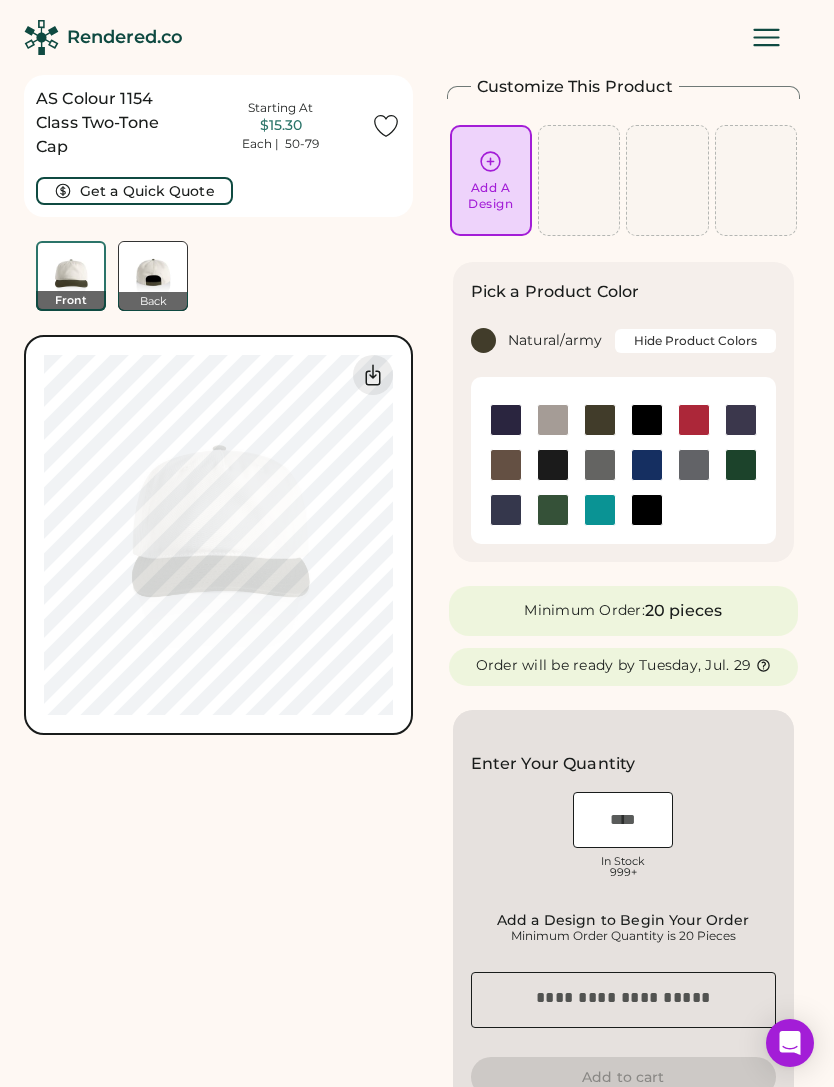 click at bounding box center [600, 420] 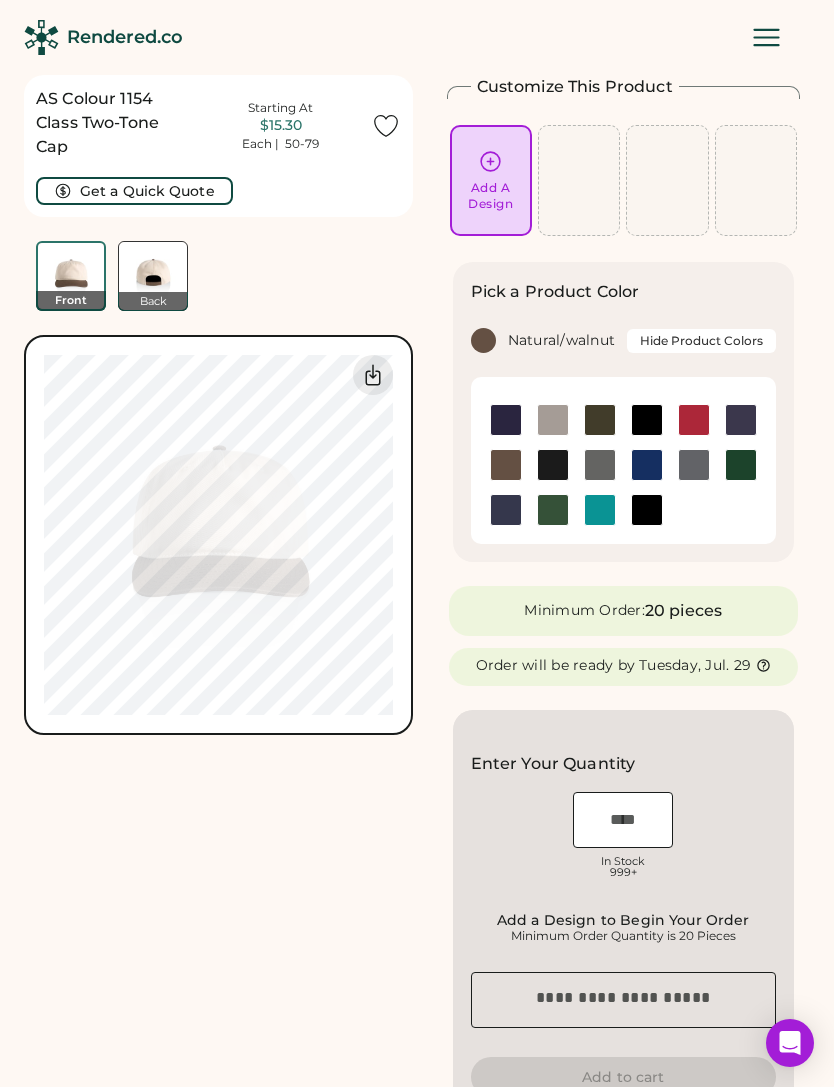 click at bounding box center (373, 375) 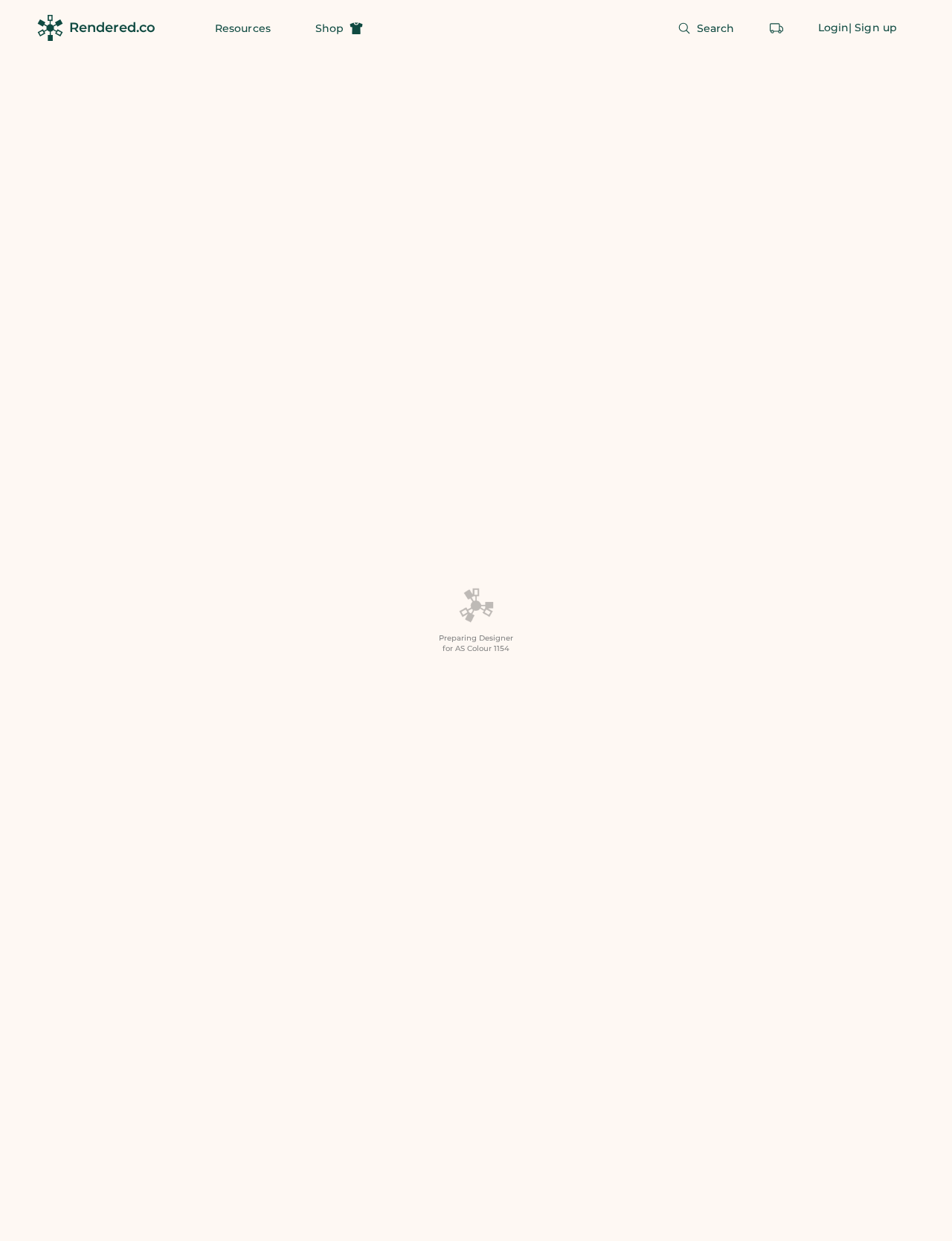 scroll, scrollTop: 0, scrollLeft: 0, axis: both 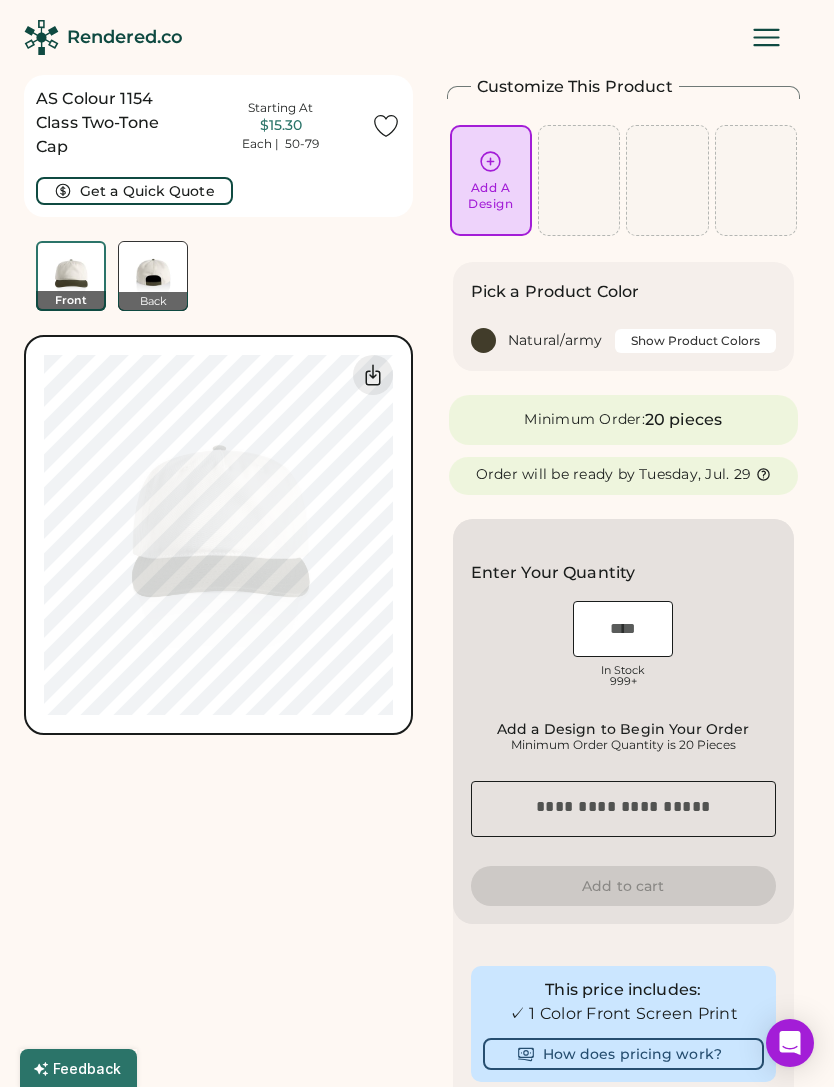click at bounding box center [490, 161] 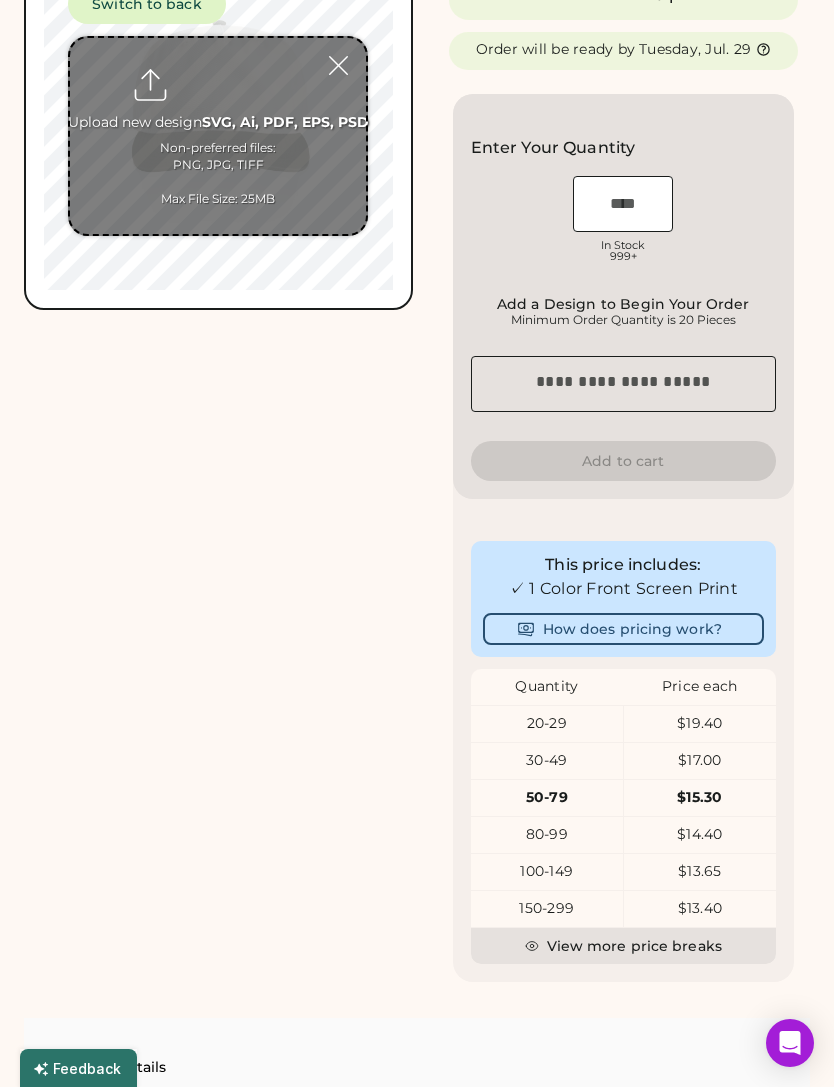 scroll, scrollTop: 66, scrollLeft: 0, axis: vertical 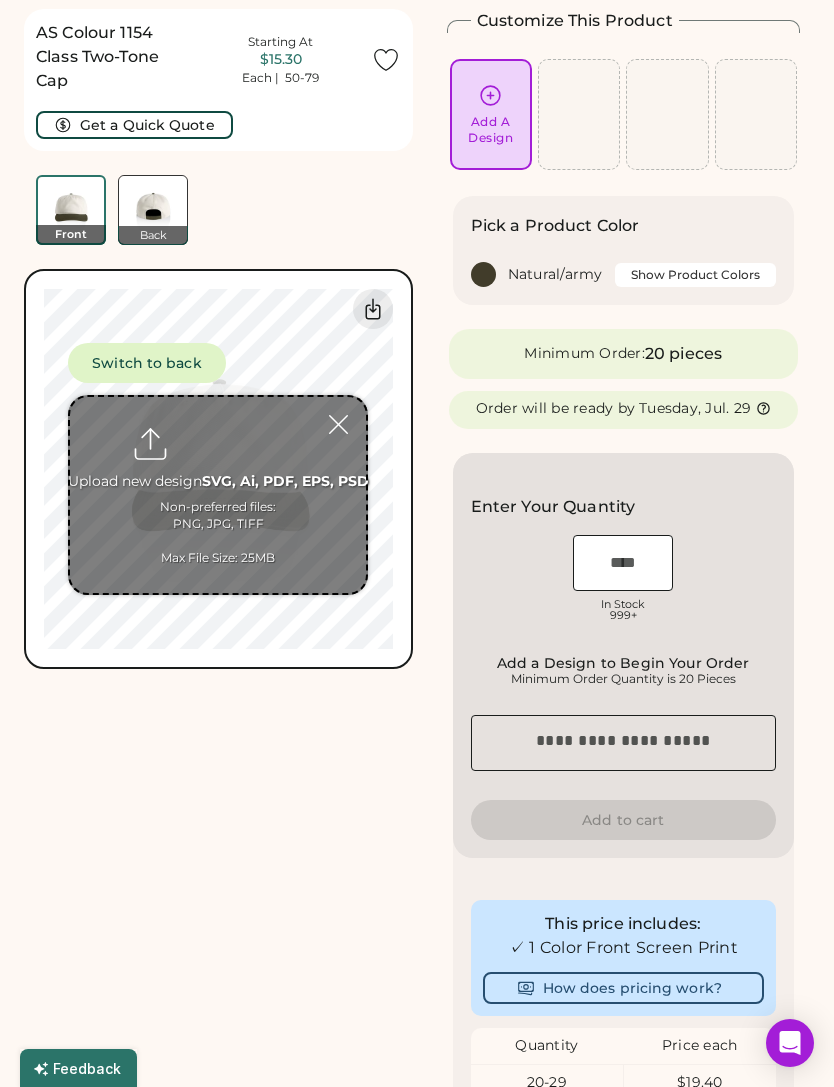 click at bounding box center (218, 495) 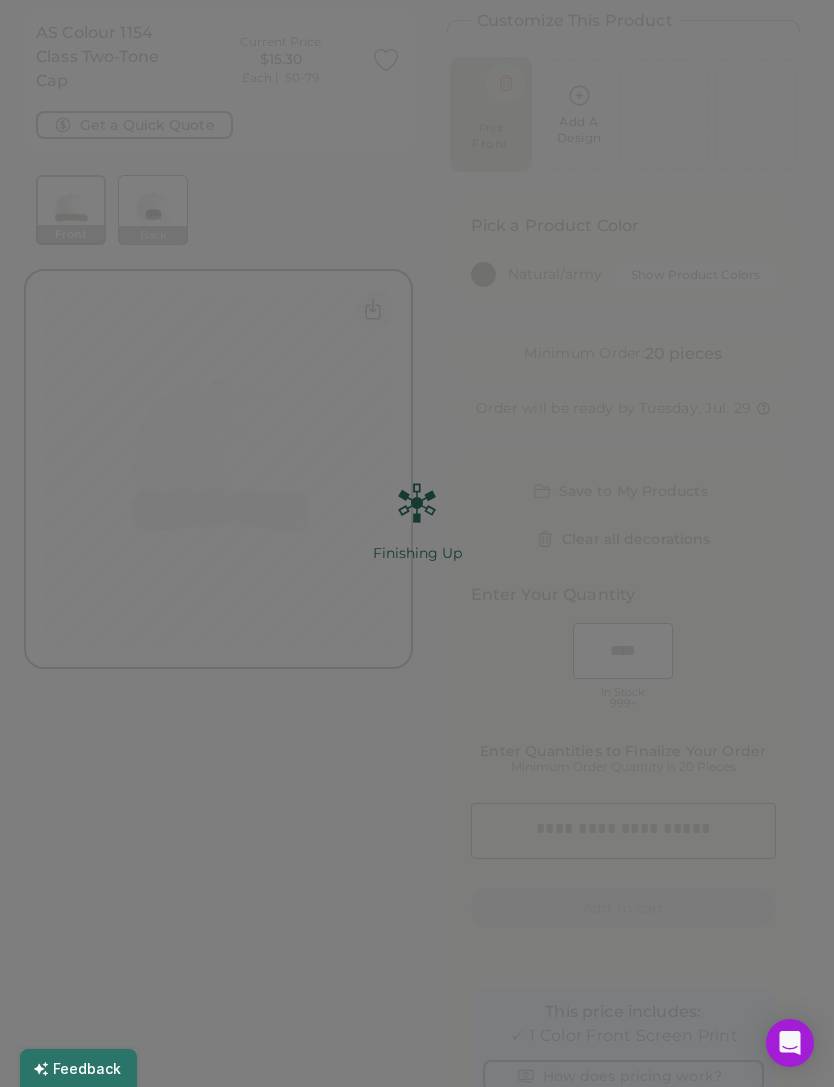 scroll, scrollTop: 0, scrollLeft: 0, axis: both 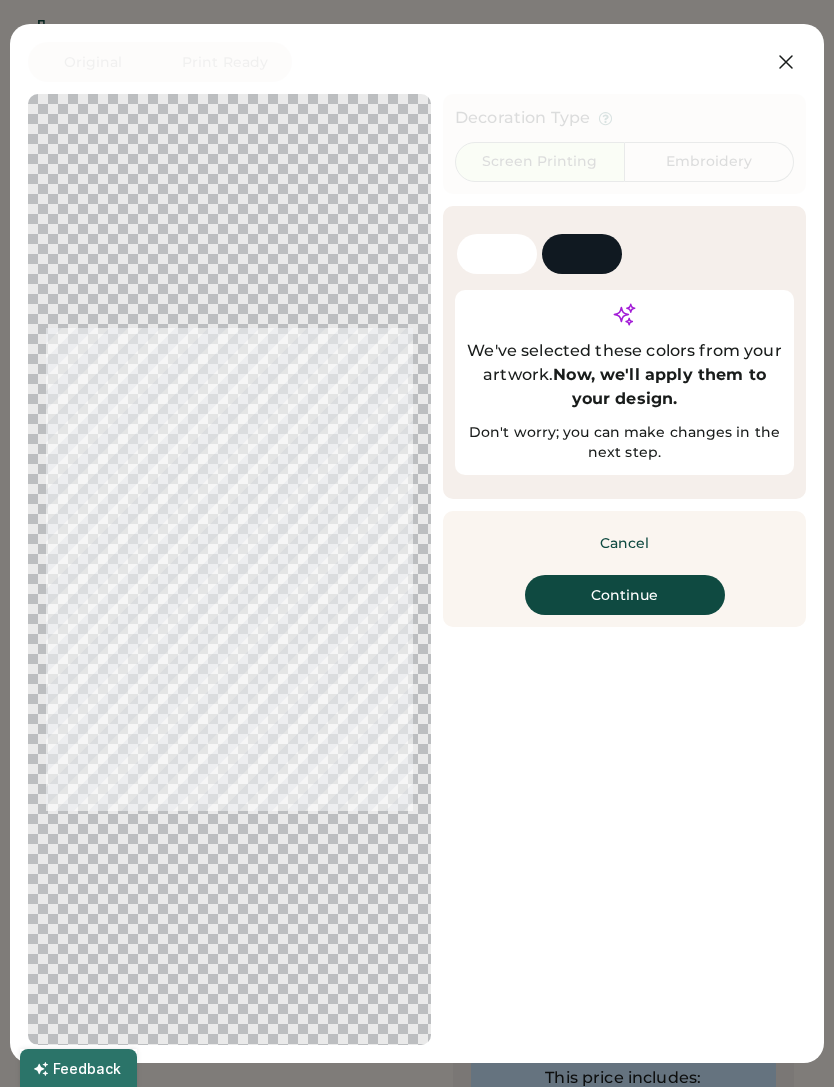 click on "Continue" at bounding box center [625, 595] 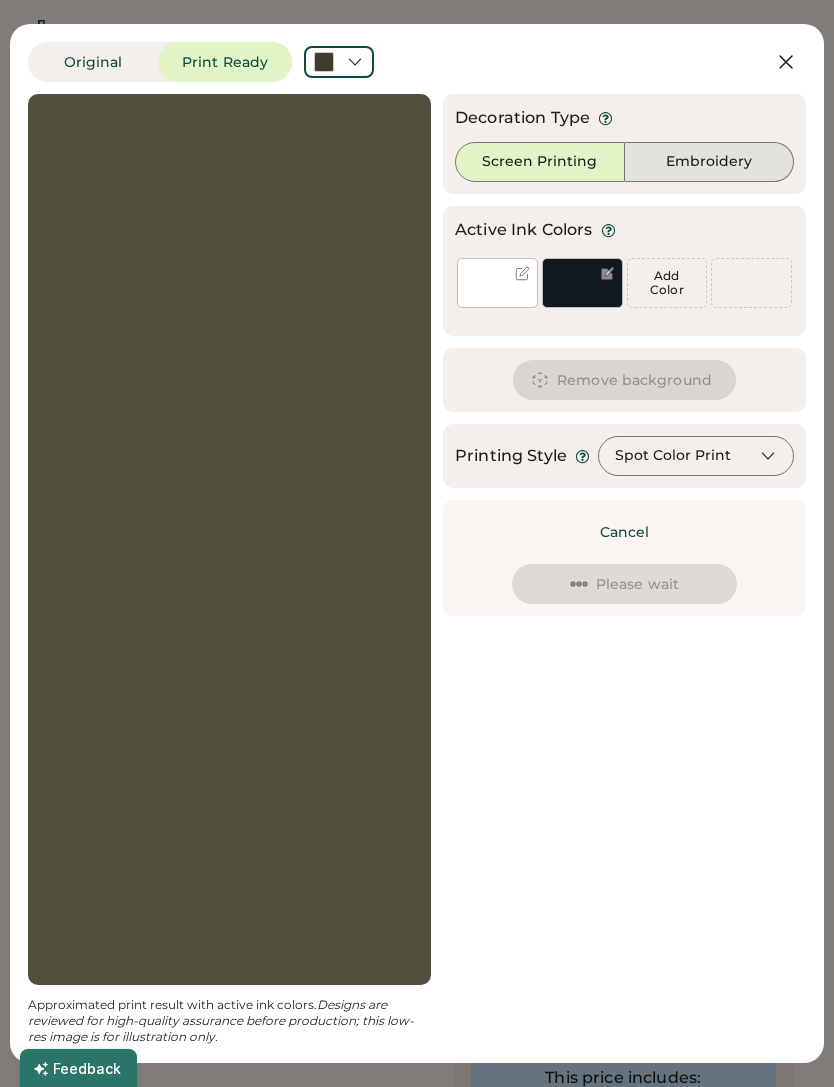 click on "Embroidery" at bounding box center (709, 162) 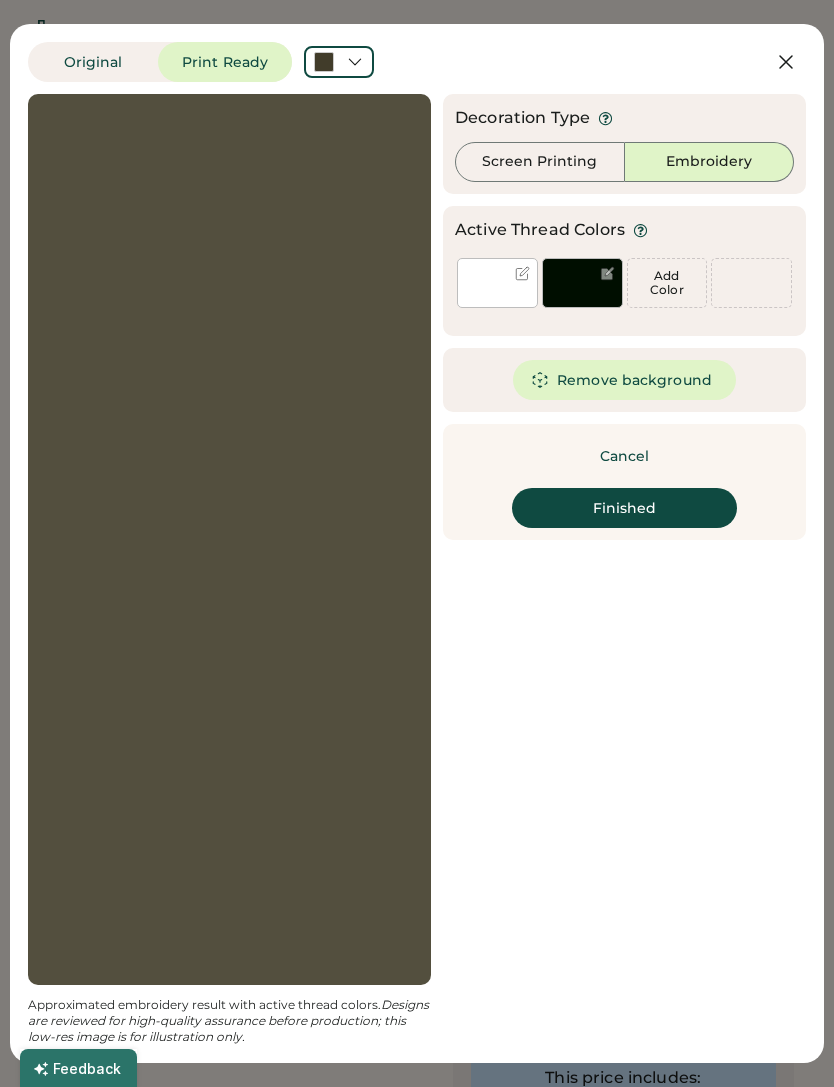 click on "Original" at bounding box center (93, 62) 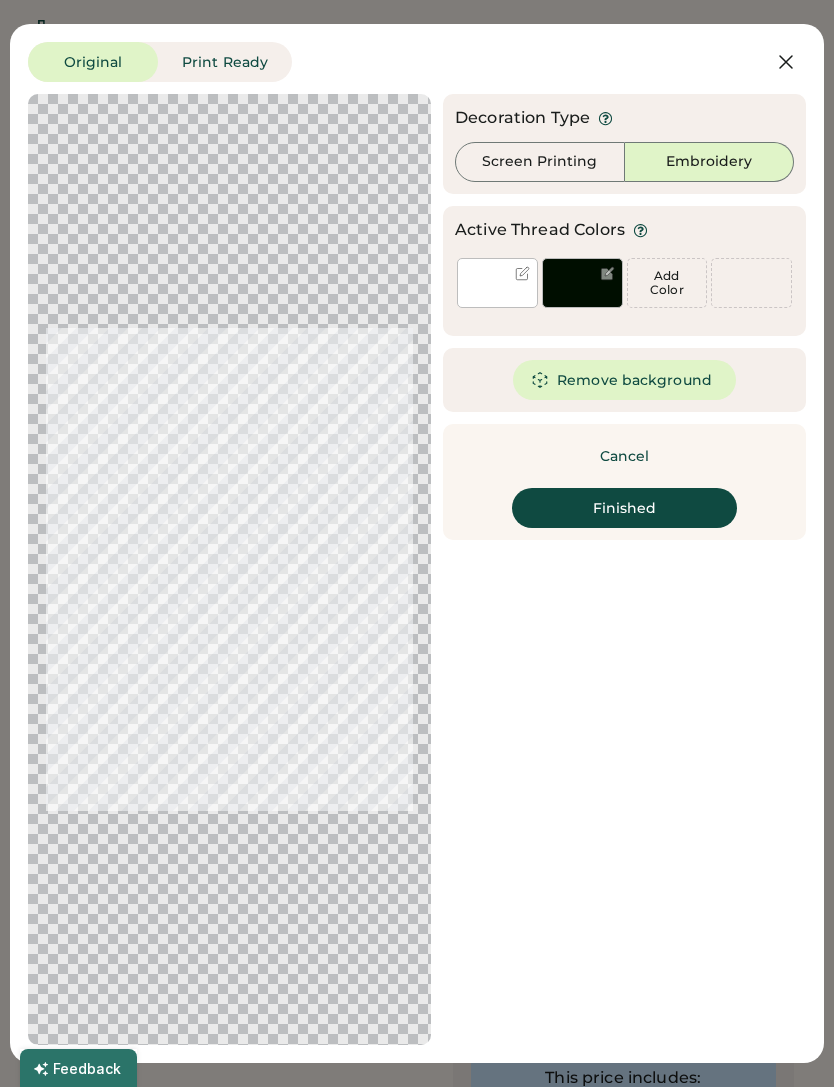 click on "Print Ready" at bounding box center [225, 62] 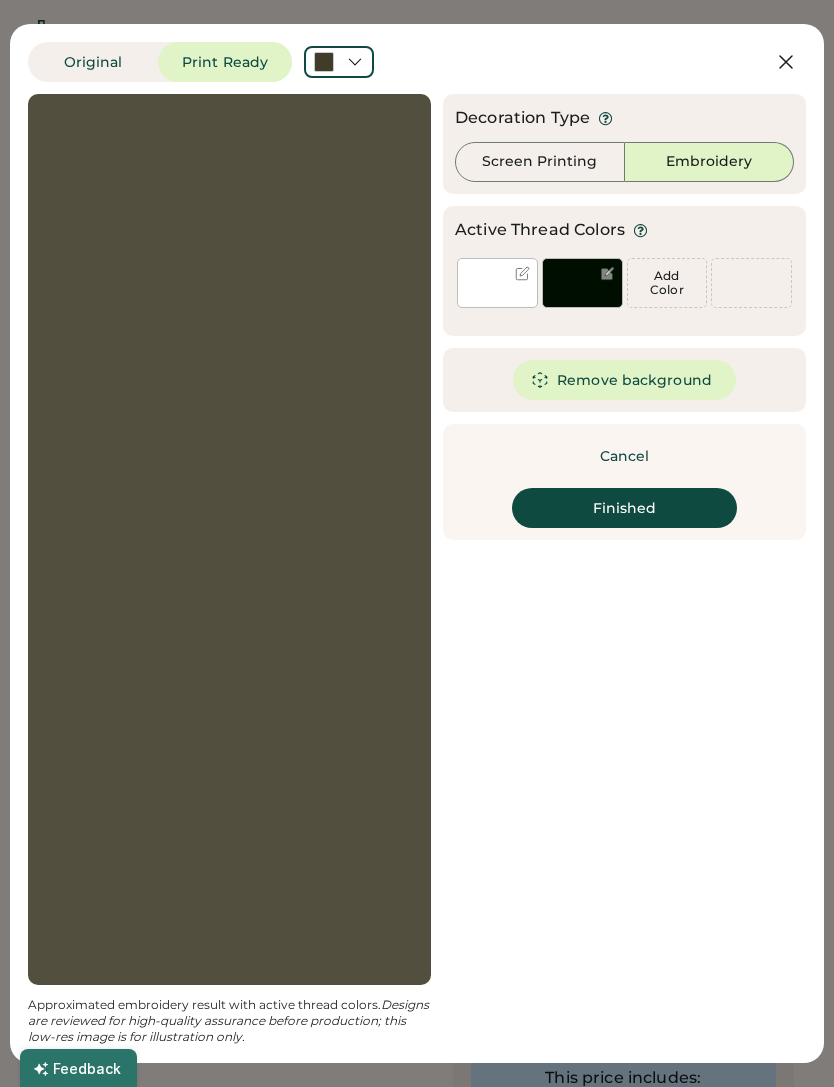 click on "Finished" at bounding box center [624, 508] 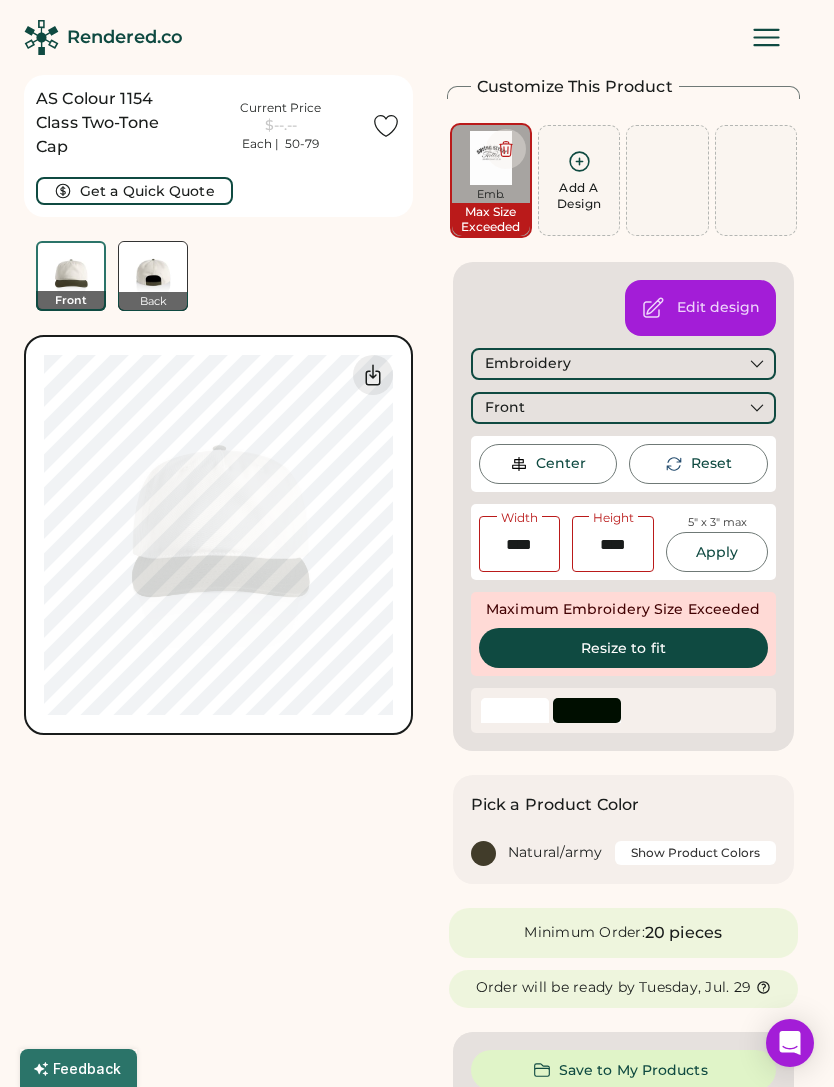 scroll, scrollTop: 12, scrollLeft: 0, axis: vertical 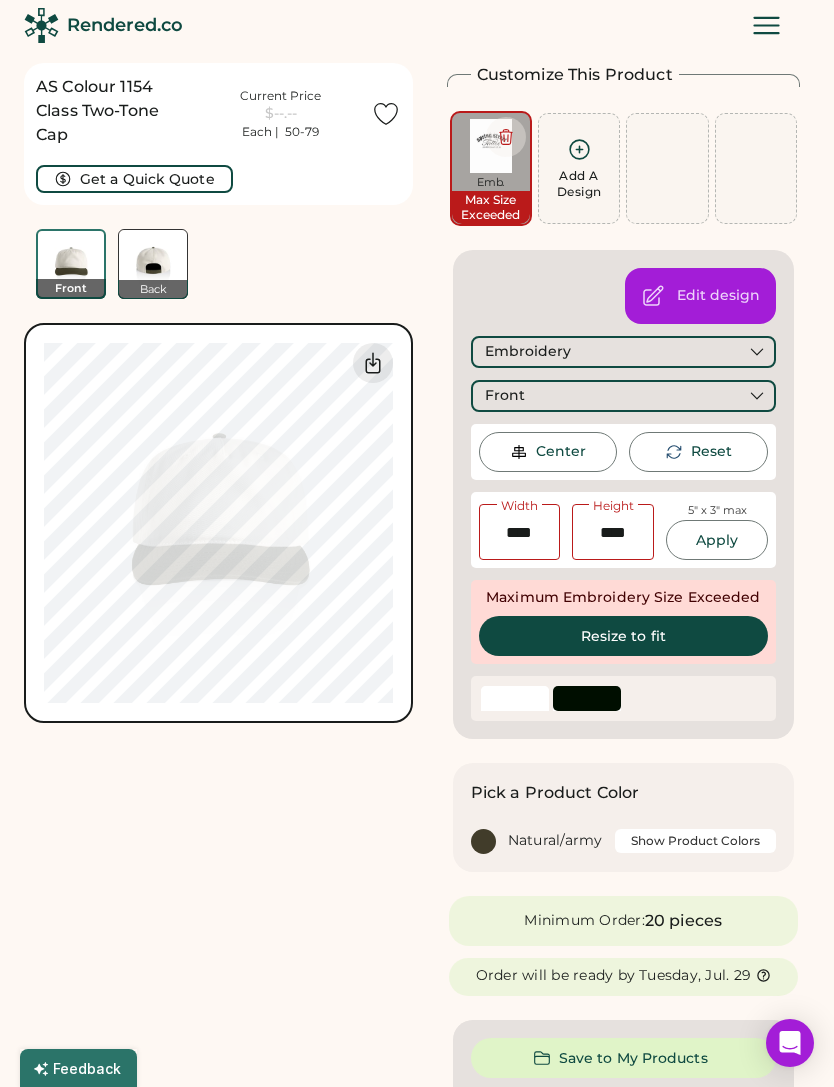 click on "AS Colour 1154 Class Two-Tone Cap Current Price $--.-- Each |  50-79       Get a Quick Quote Front Back Front Back Saved Switch to back Upload new design
SVG, Ai, PDF, EPS, PSD Non-preferred files:
PNG, JPG, TIFF Max File Size: 25MB    Guidelines are approximate; our team will confirm the correct placement. 0% 0%" at bounding box center (218, 1047) 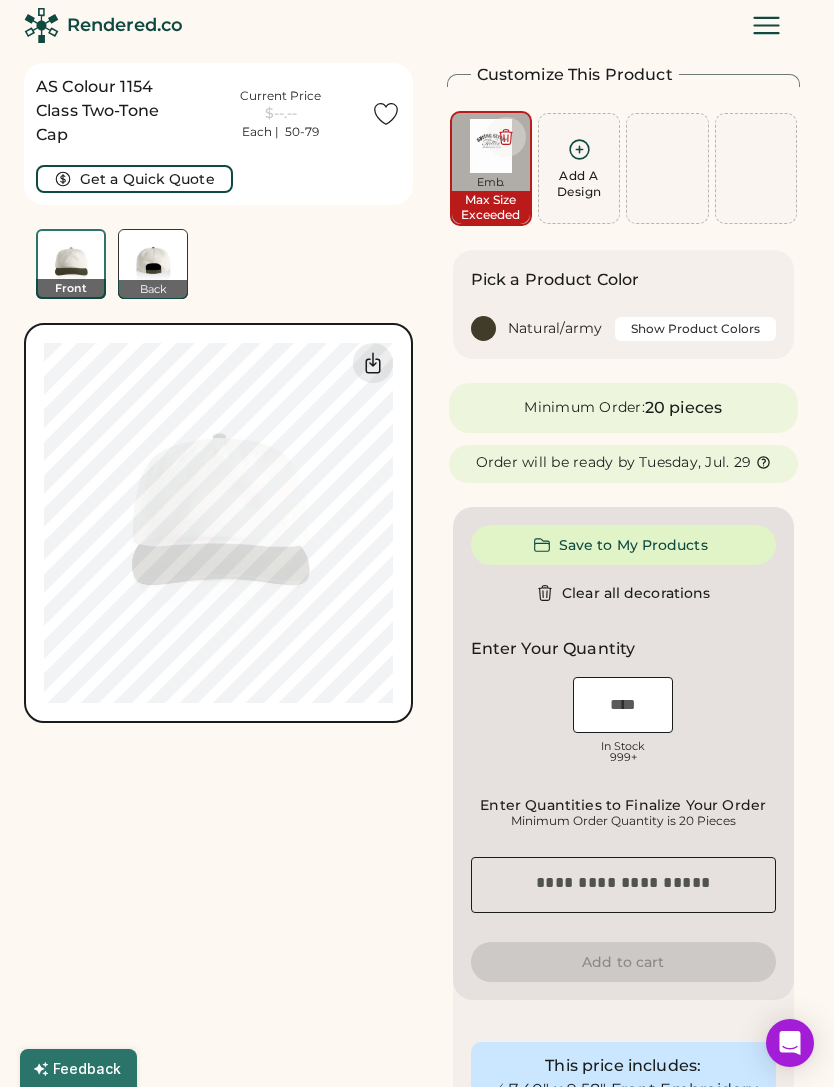 click on "Show Product Colors" at bounding box center (696, 329) 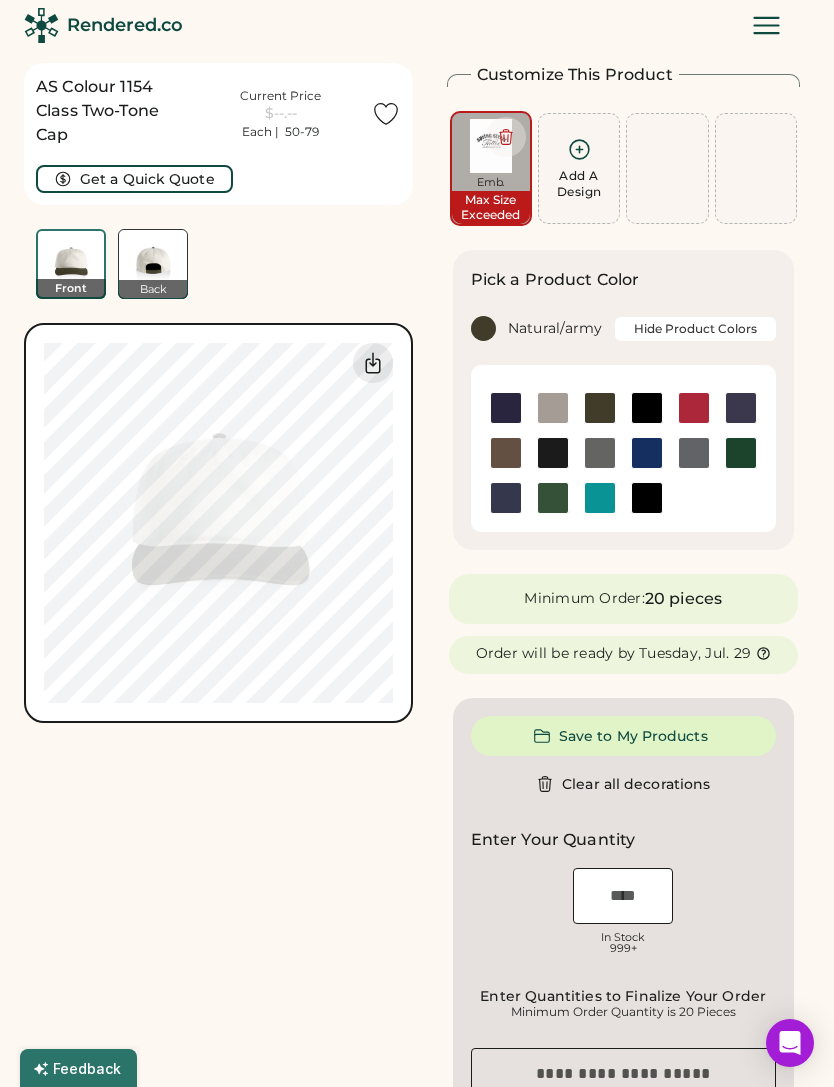 click at bounding box center (506, 408) 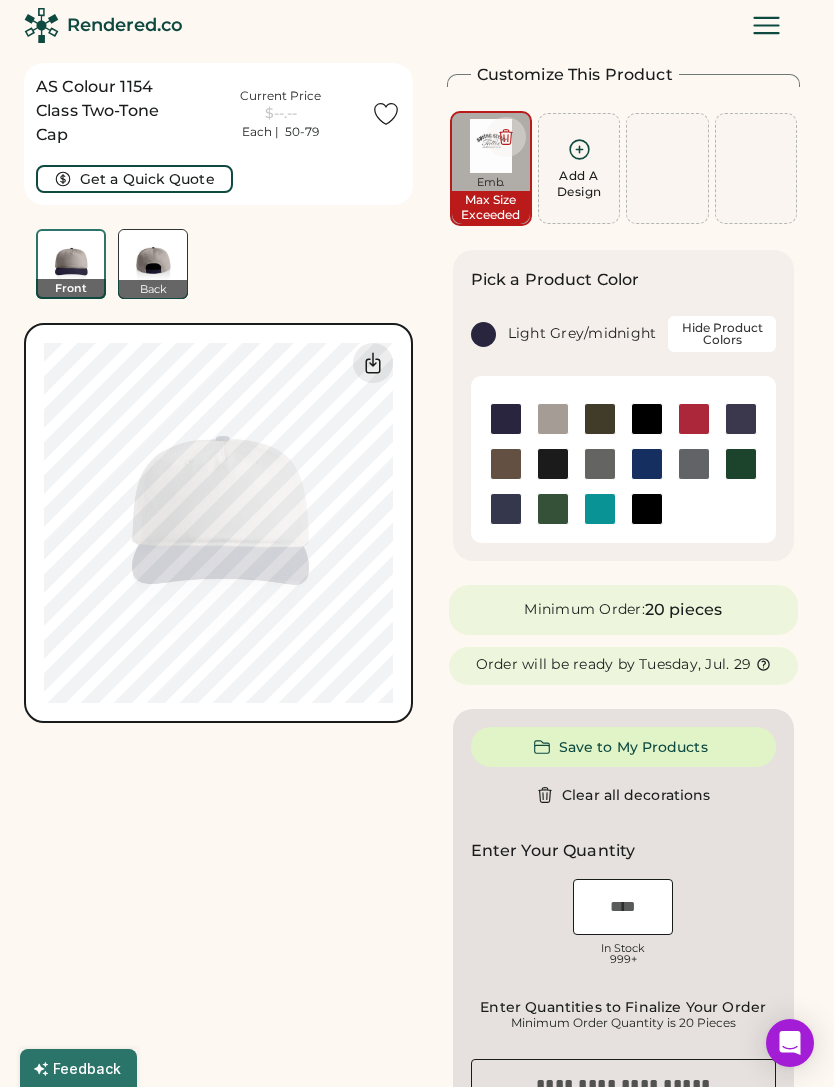 click at bounding box center (647, 464) 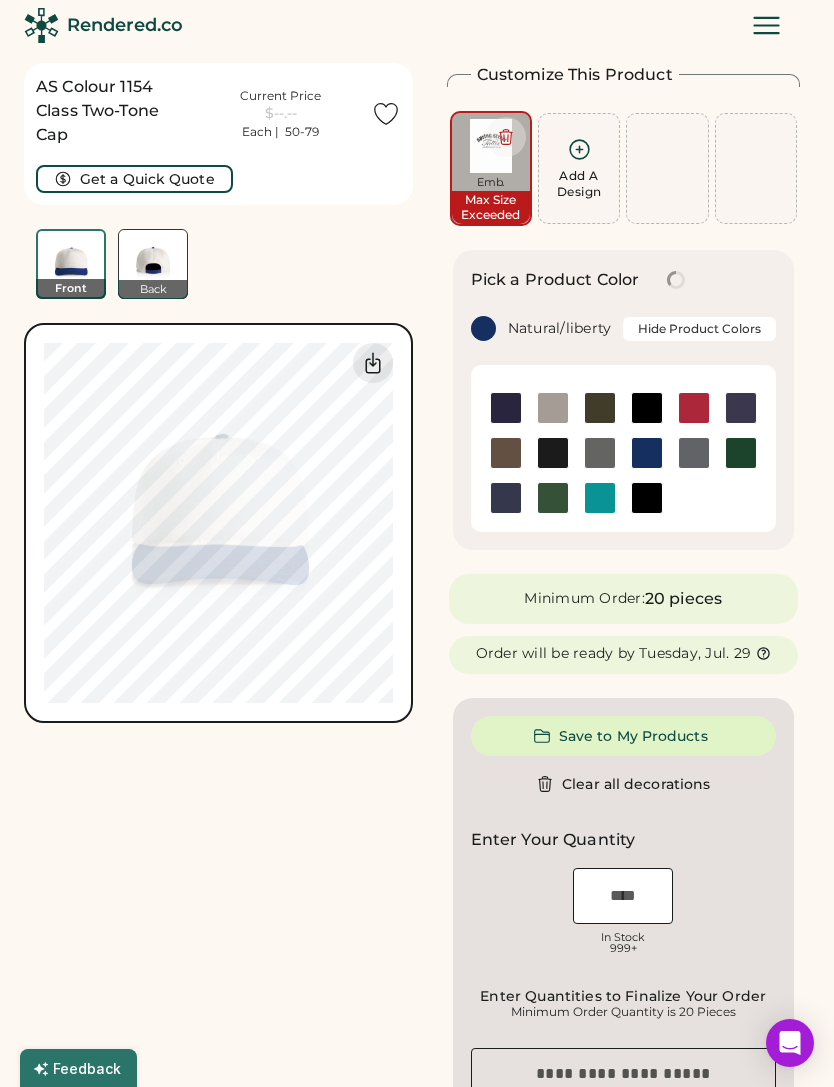 click at bounding box center (506, 498) 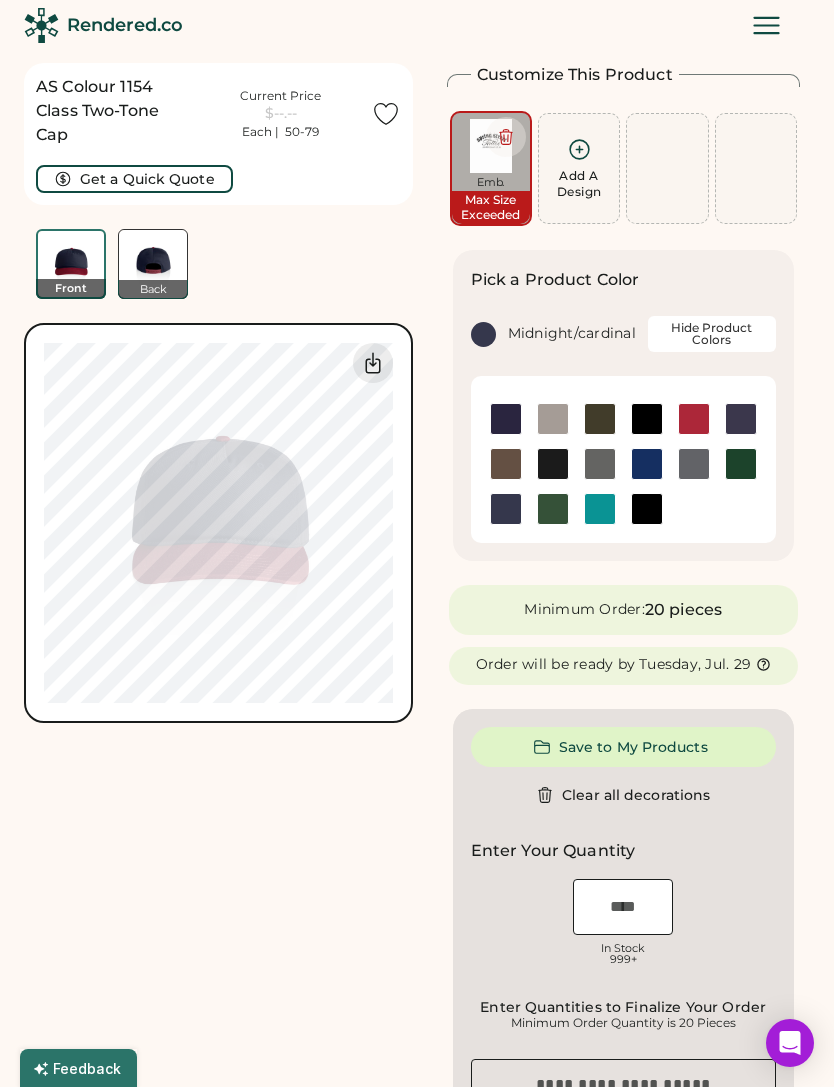 click at bounding box center [506, 419] 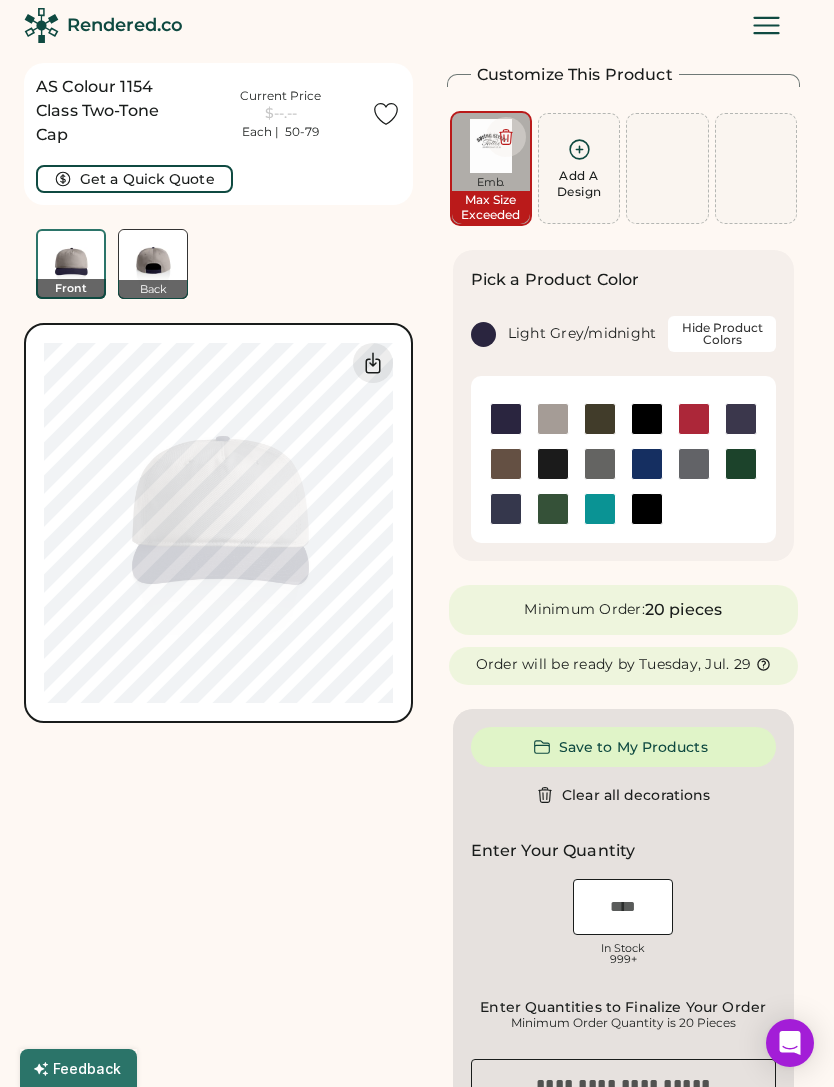 click at bounding box center (553, 419) 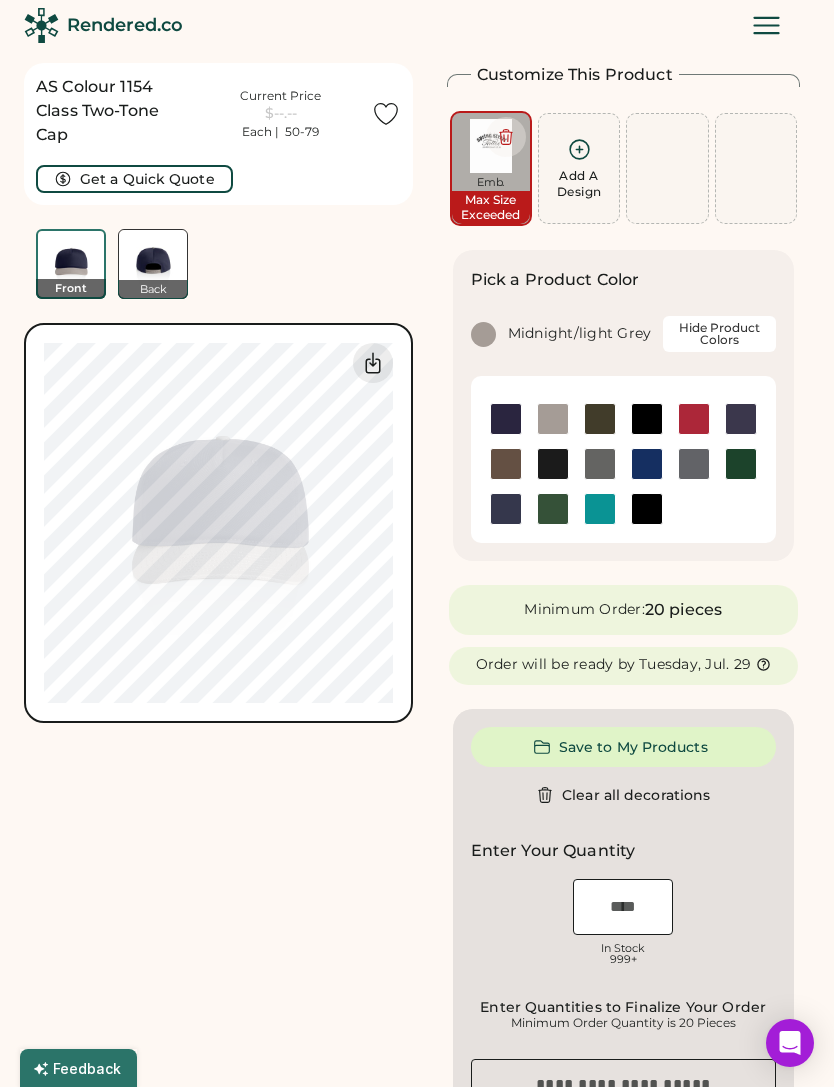 click at bounding box center (741, 419) 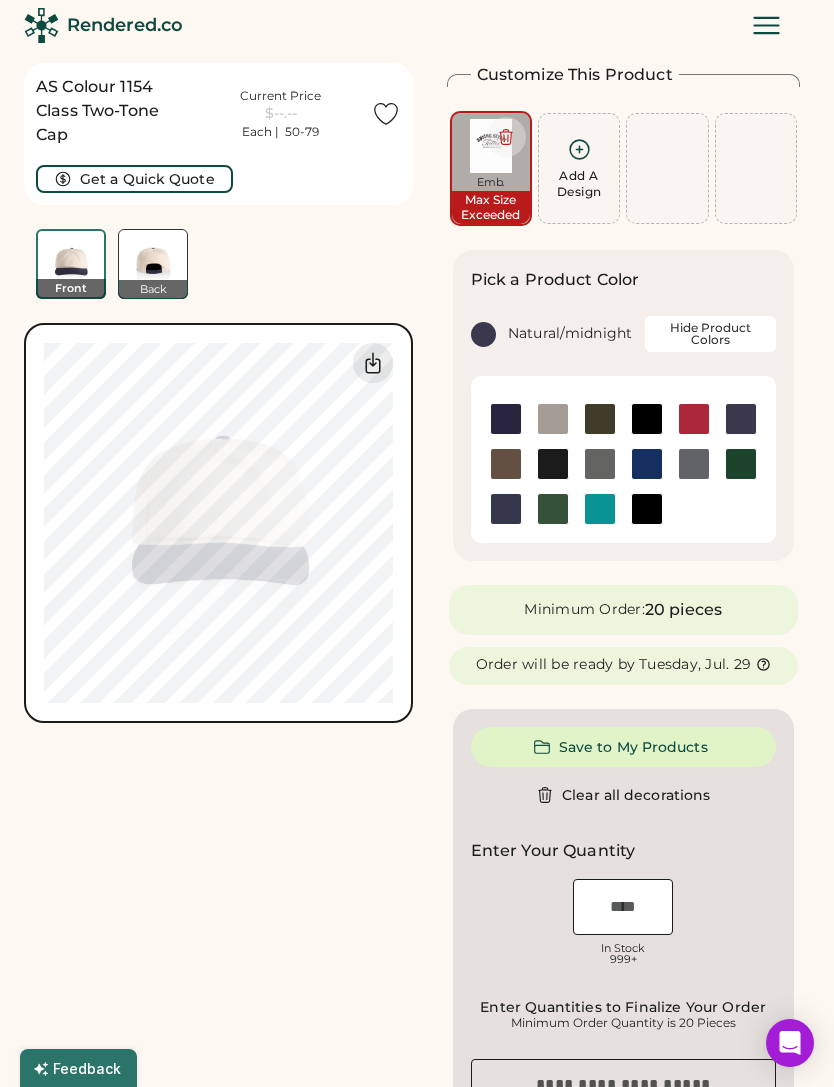 click on "AS Colour 1154 Class Two-Tone Cap Current Price $--.-- Each |  50-79       Get a Quick Quote Front Back Front Back Saved Switch to back Upload new design
SVG, Ai, PDF, EPS, PSD Non-preferred files:
PNG, JPG, TIFF Max File Size: 25MB    Guidelines are approximate; our team will confirm the correct placement. 0% 0%" at bounding box center [218, 892] 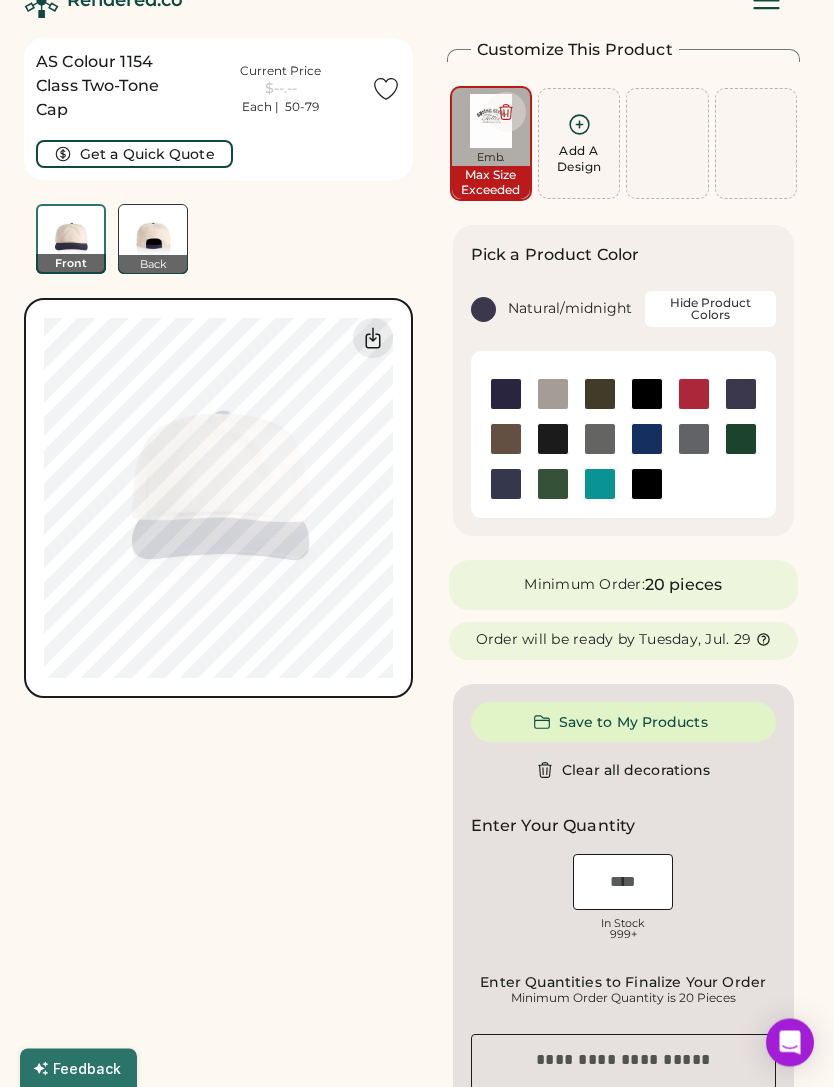 scroll, scrollTop: 0, scrollLeft: 0, axis: both 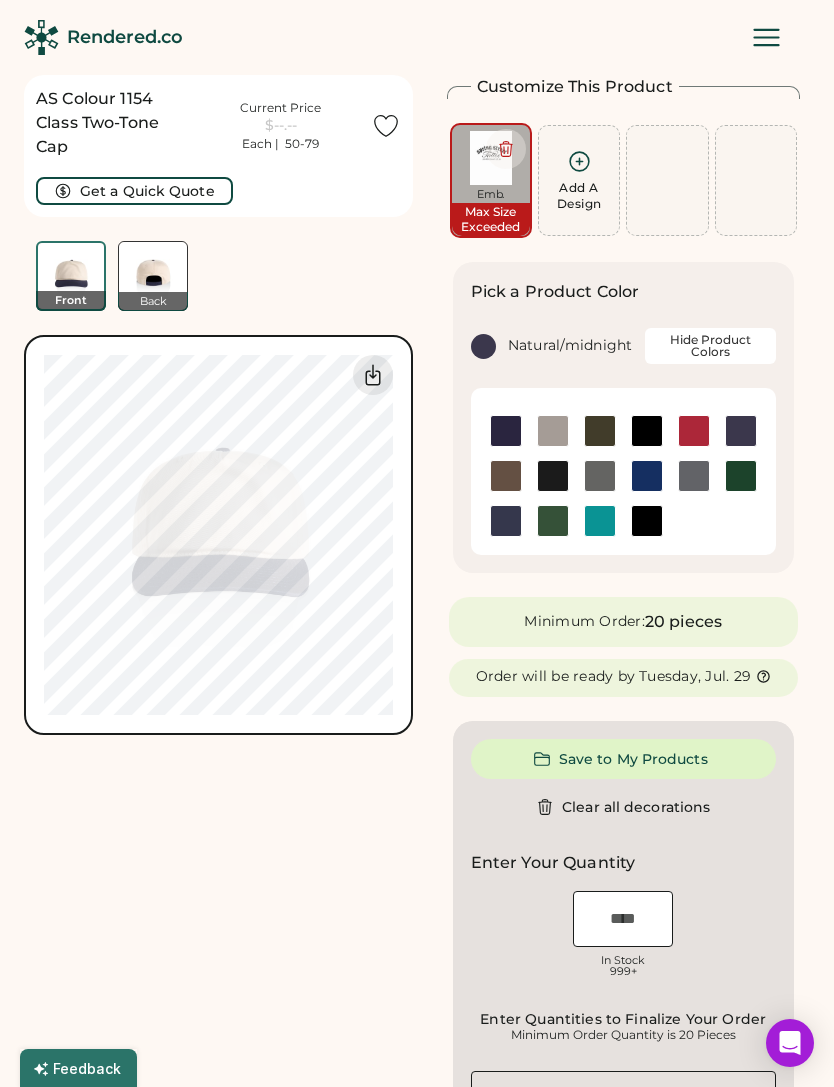 click at bounding box center [506, 149] 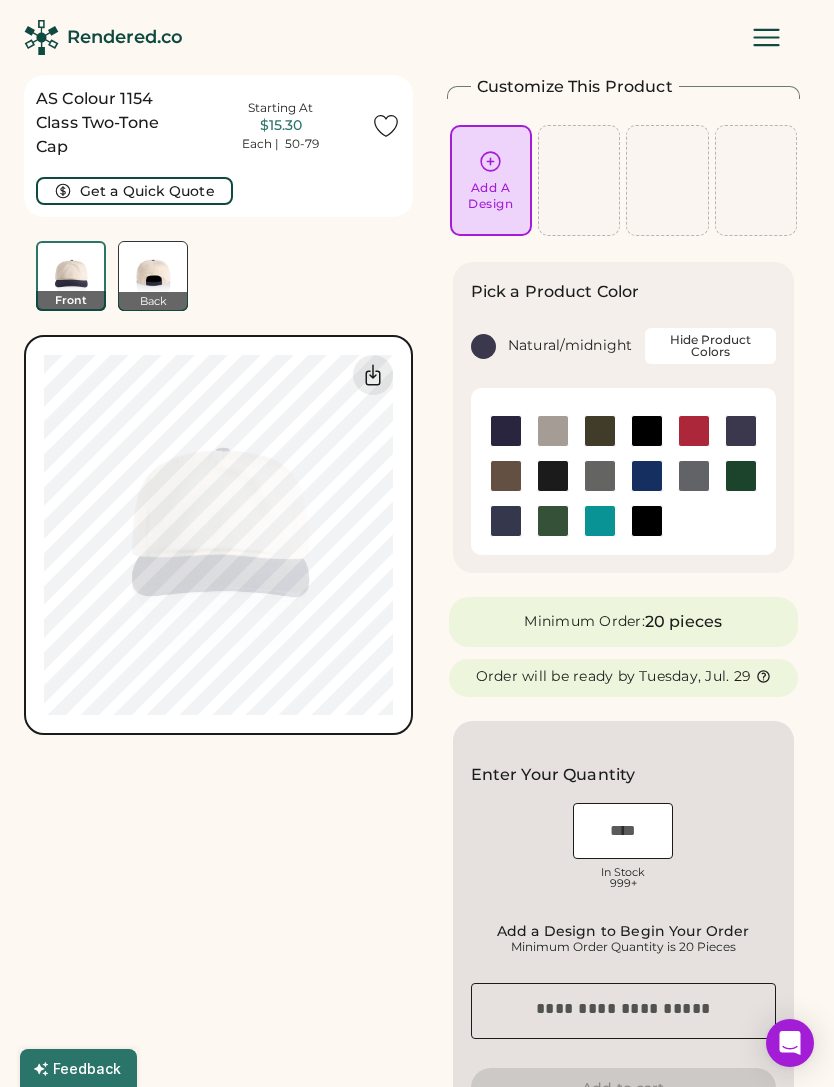 click on "Add A
Design" at bounding box center [490, 196] 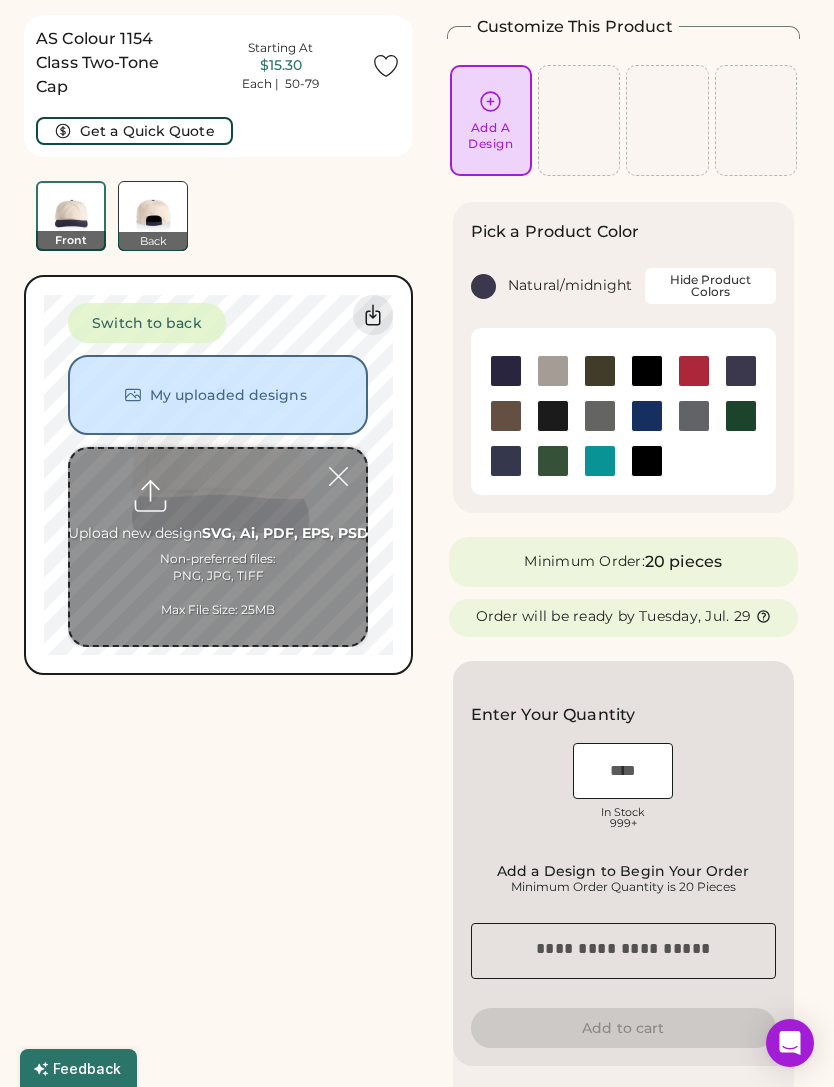 scroll, scrollTop: 75, scrollLeft: 0, axis: vertical 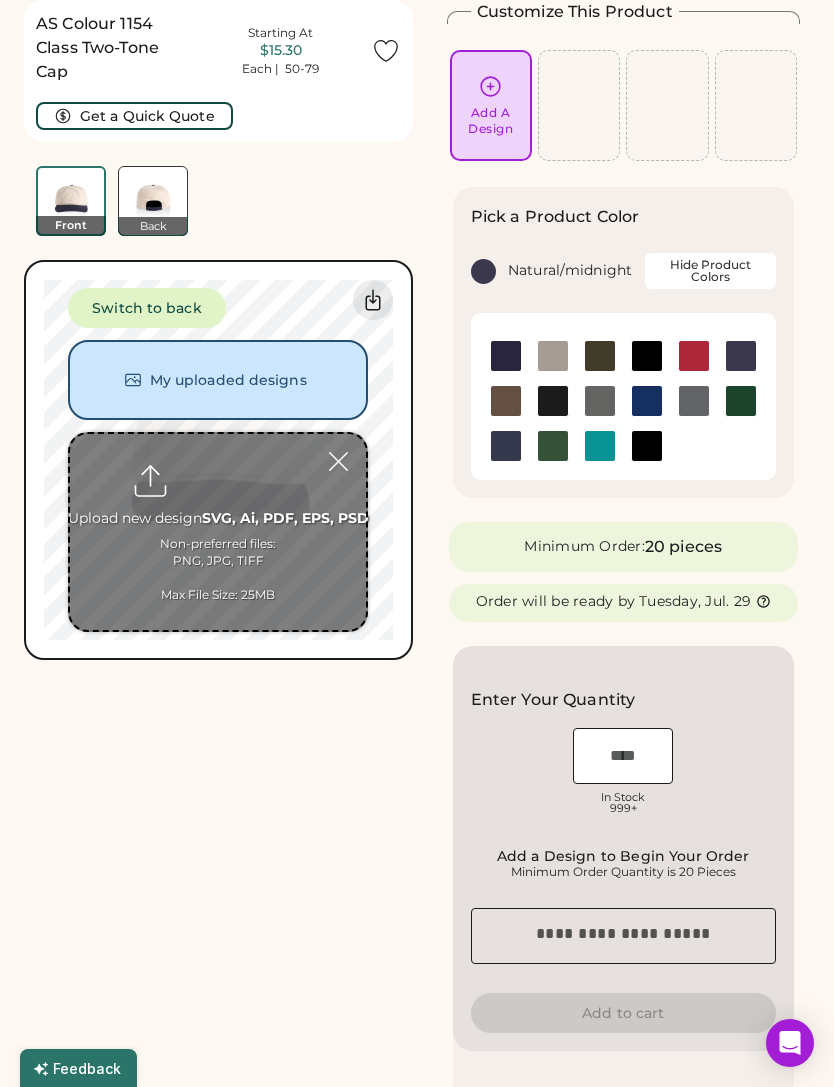 click at bounding box center [218, 532] 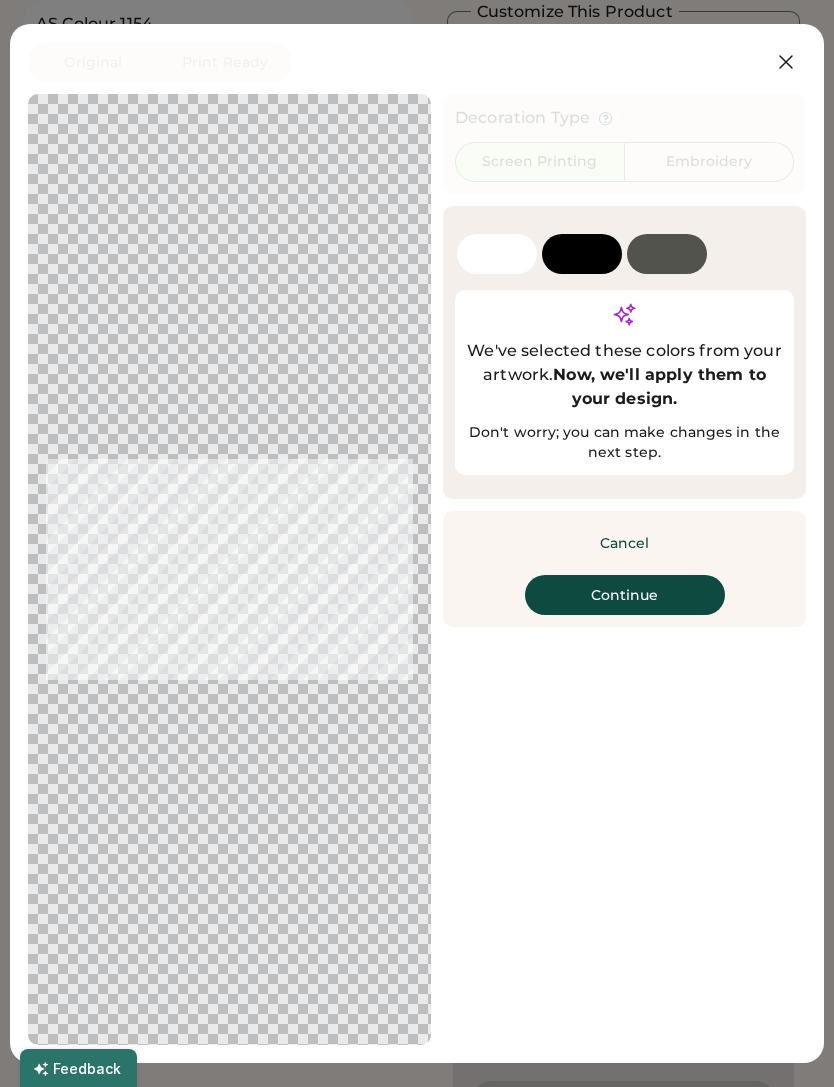click on "Embroidery" at bounding box center [709, 162] 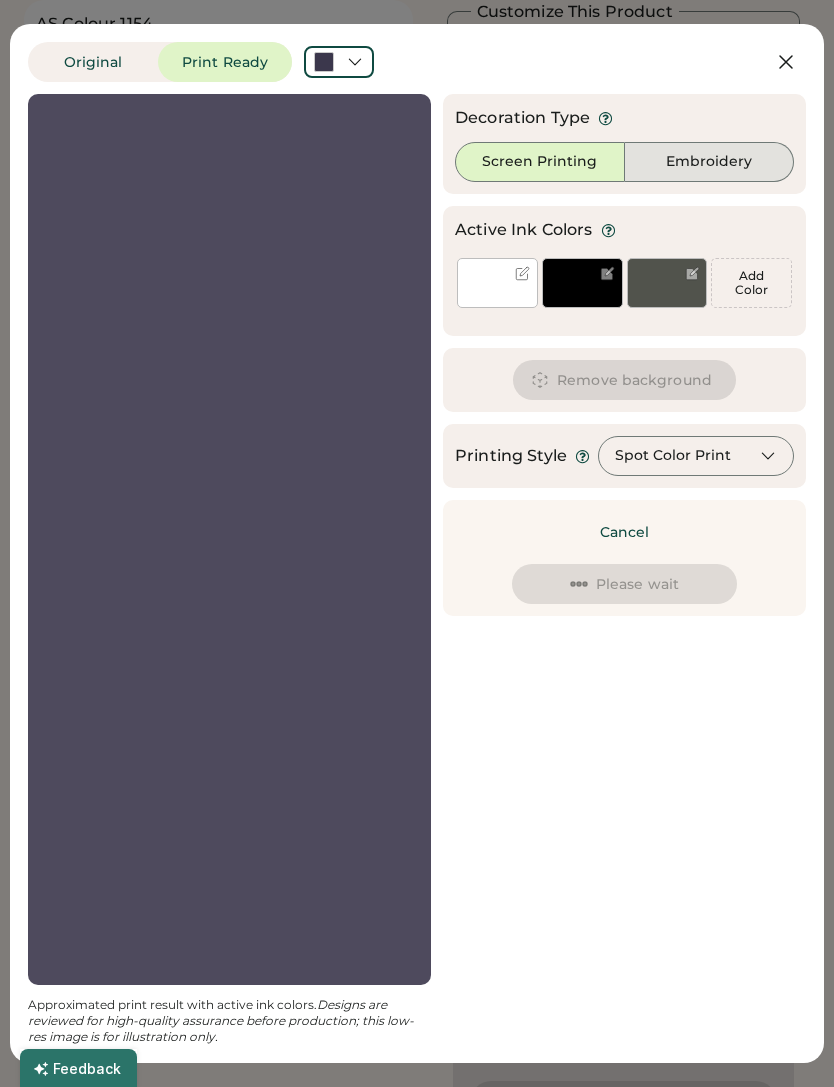 click on "Embroidery" at bounding box center (709, 162) 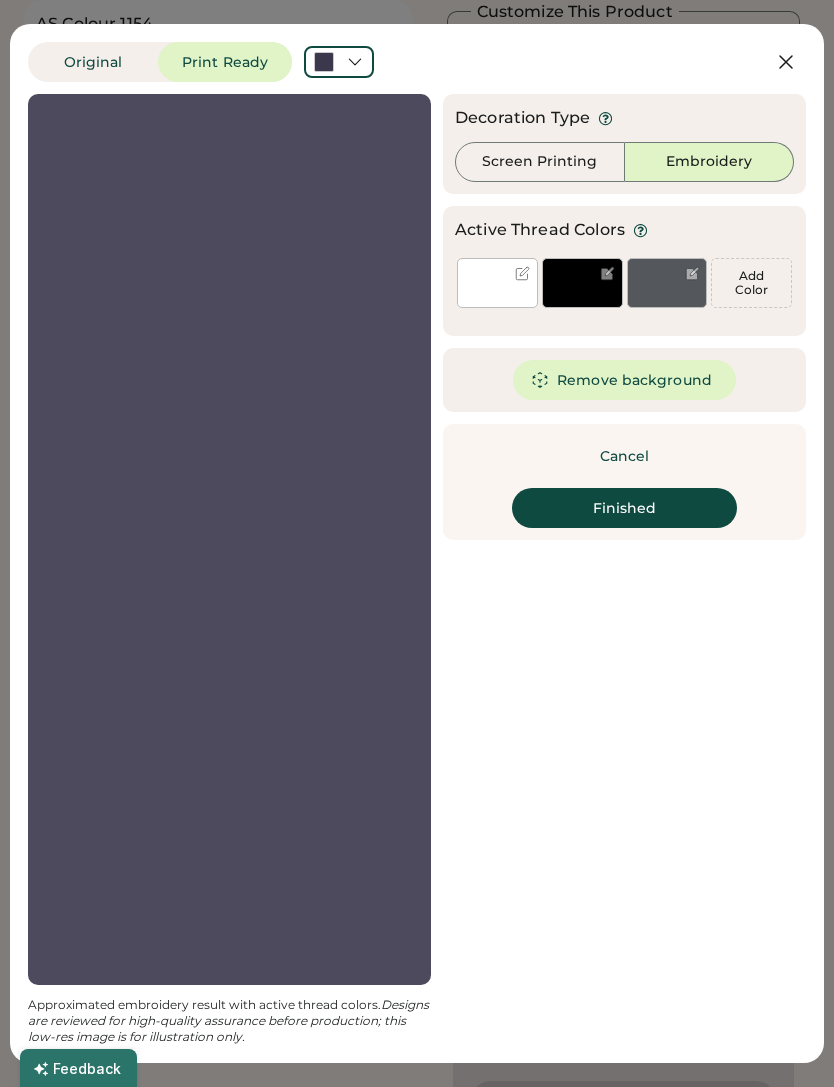 click on "Remove background" at bounding box center [624, 380] 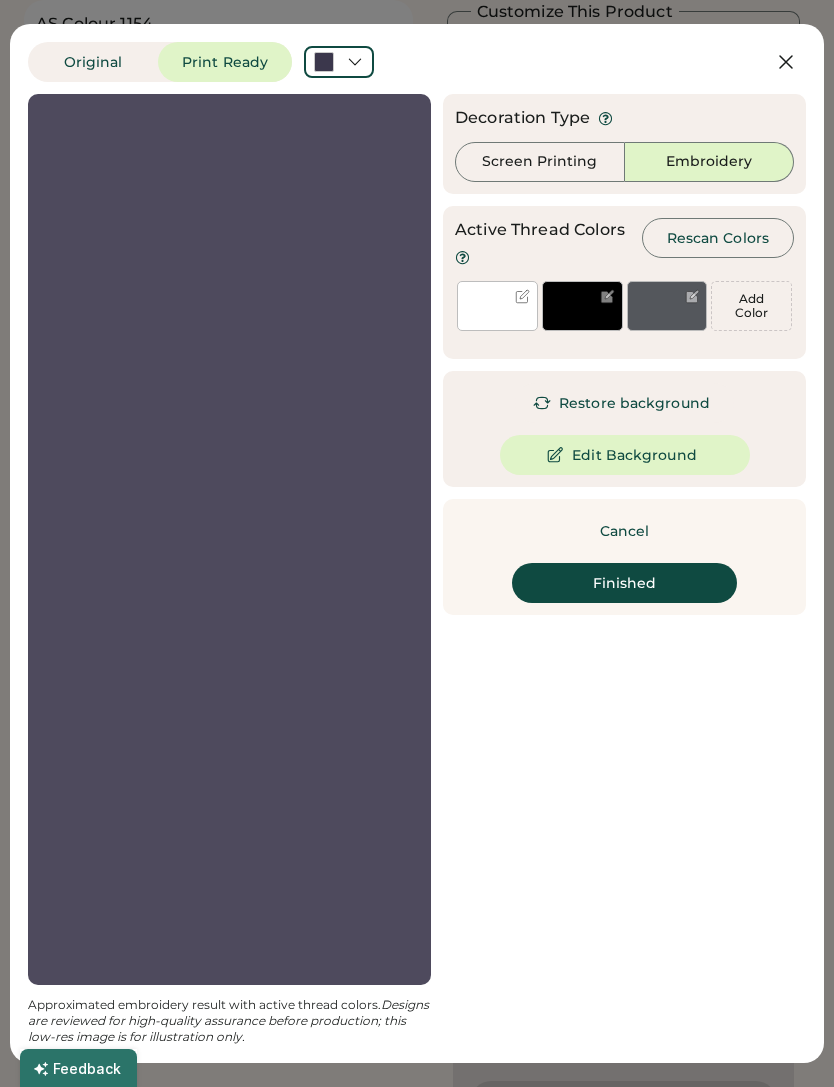 click on "Finished" at bounding box center [624, 583] 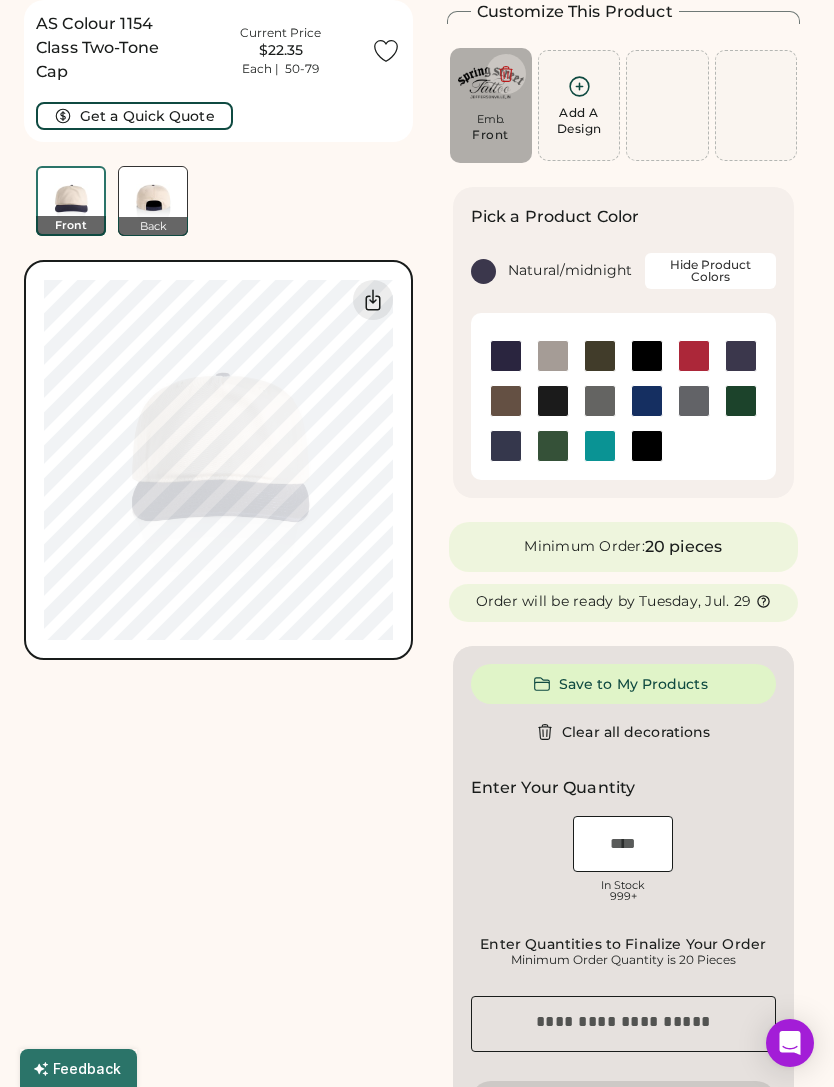 click at bounding box center (623, 844) 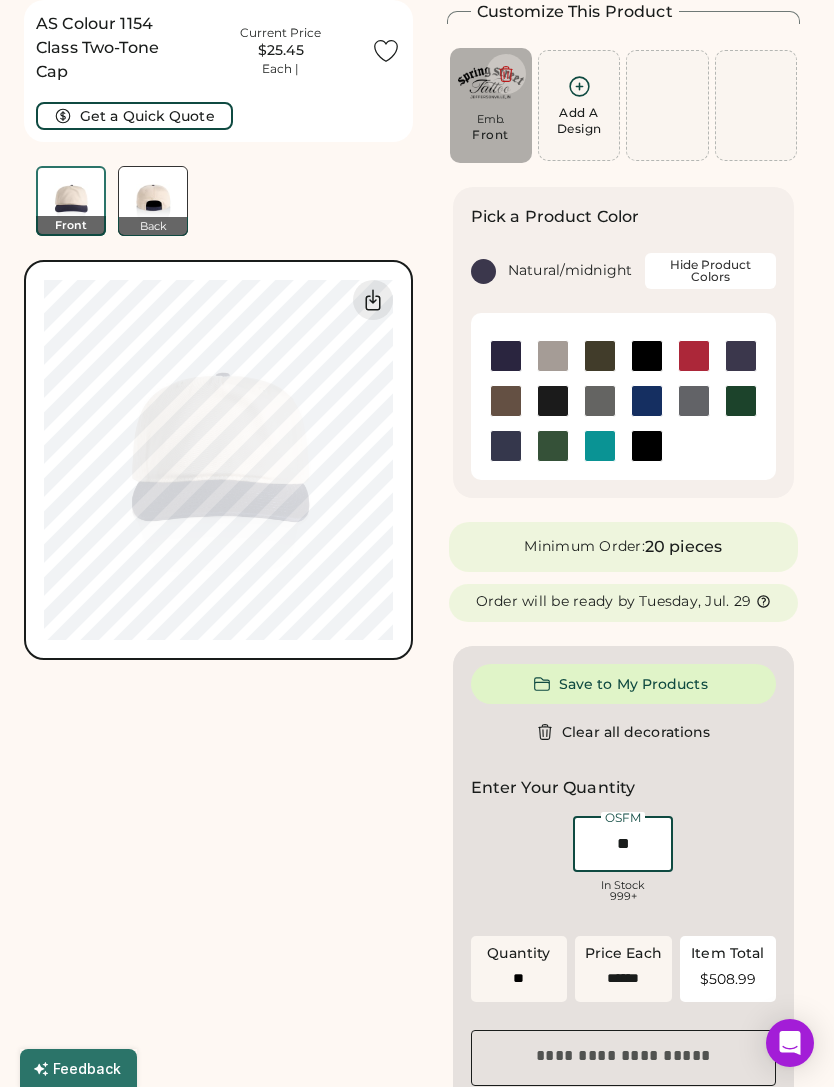 click on "AS Colour 1154 Class Two-Tone Cap Current Price $25.45 Each |         Get a Quick Quote Front Back Front Back Saved Switch to back    My uploaded designs Upload new design
SVG, Ai, PDF, EPS, PSD Non-preferred files:
PNG, JPG, TIFF Max File Size: 25MB    Guidelines are approximate; our team will confirm the correct placement. 0% 0%    AS Colour 1154 Class Two-Tone Cap    Get a Quick Quote Current Price    $25.45 Under Minimum    Front Back Saved Customize This Product    Add A
Design Emb. Front Max Size Exceeded       Add A
Design    Edit design       Center    Reset Width Height 4.5" x 2.5" max Apply Maximum Print Size Exceeded Resize to fit SELECT
A COLOR SELECT
A COLOR Pick a Product Color Natural/midnight Hide Product Colors    Minimum Order:  20 pieces Order will be ready by Tuesday, Jul. 29        Save to My Products    Clear all decorations Enter Your Quantity ** OSFM In Stock
999+ Enter Quantities to Finalize Your Order Minimum Order Quantity is 20 Pieces Quantity ** Price Each Item Total $508.99" at bounding box center [417, 1661] 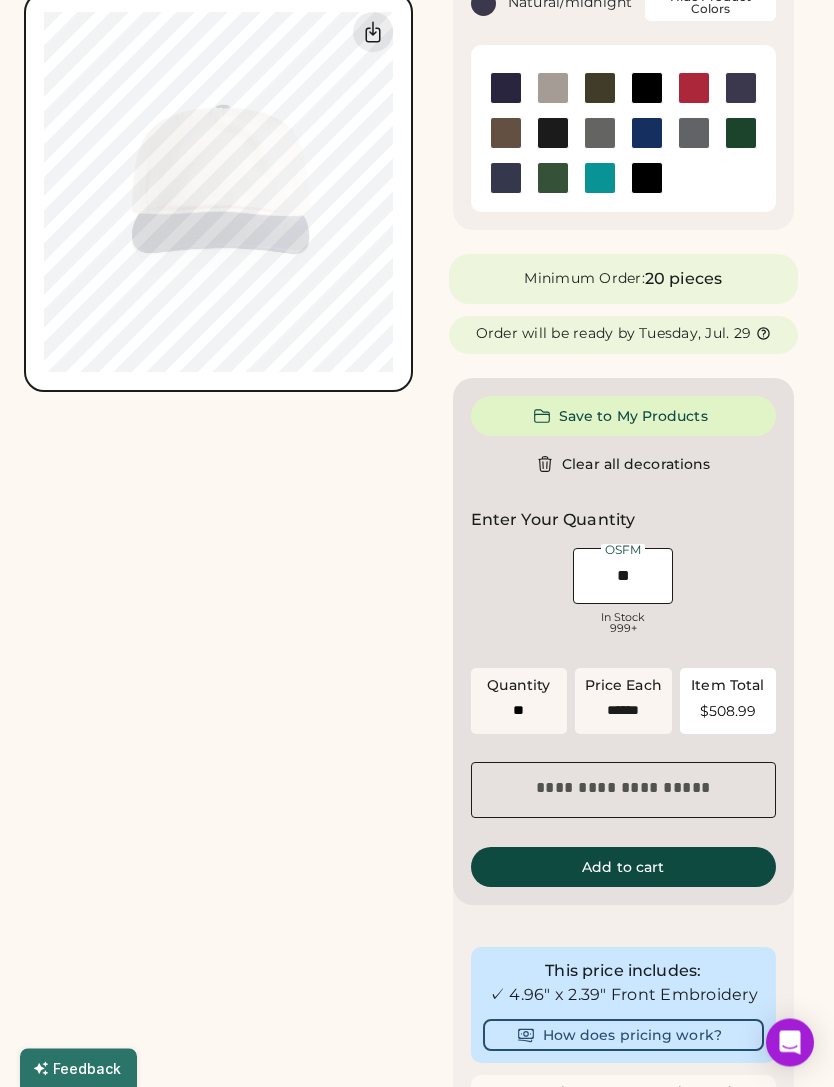 scroll, scrollTop: 344, scrollLeft: 0, axis: vertical 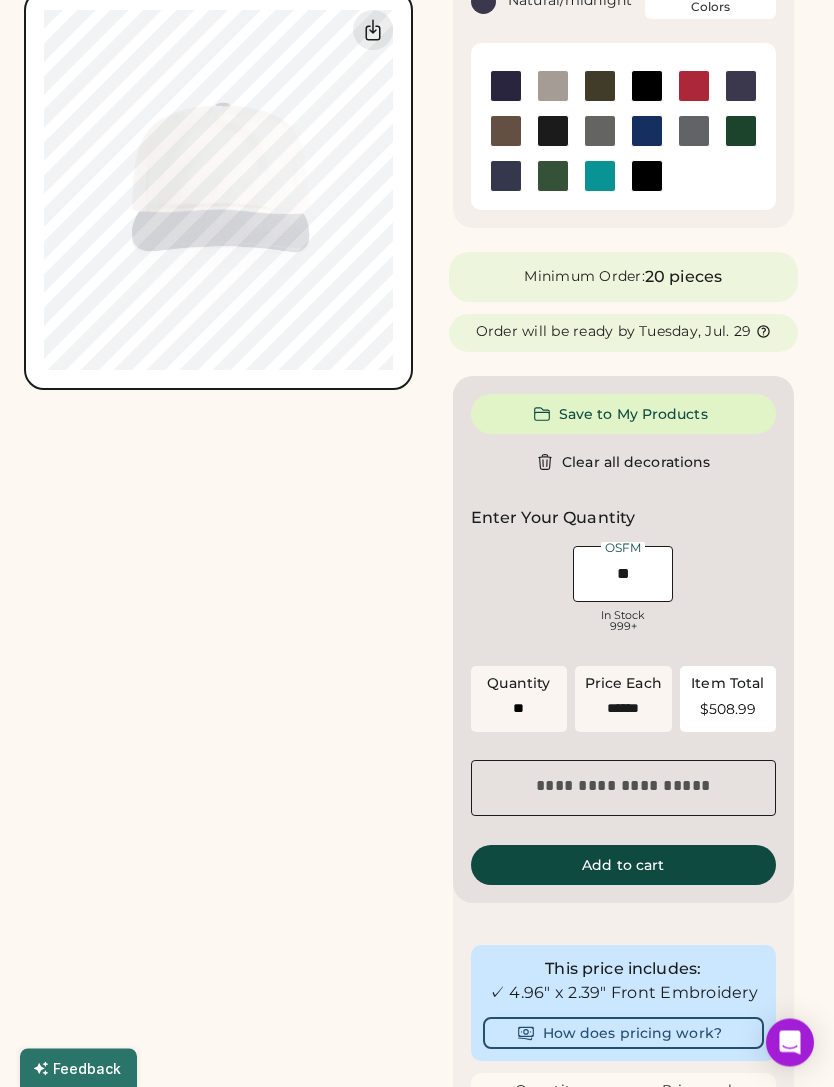 click on "View more price breaks" at bounding box center (624, 1351) 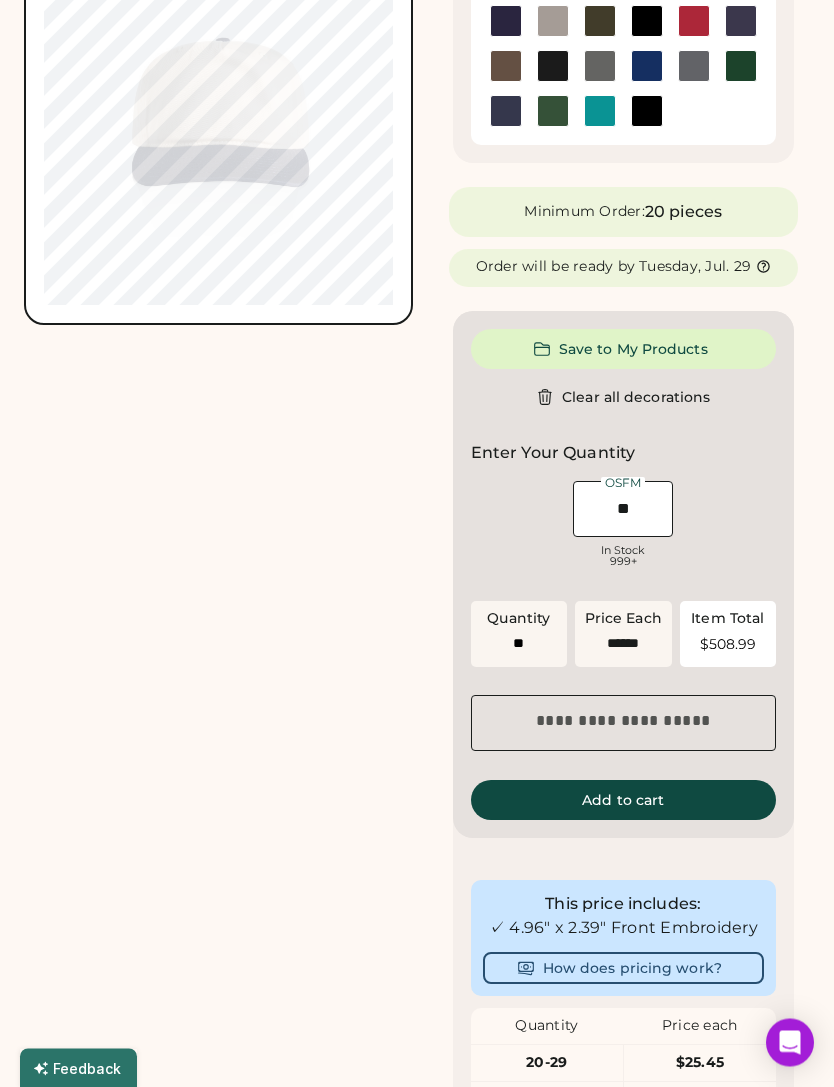 scroll, scrollTop: 402, scrollLeft: 0, axis: vertical 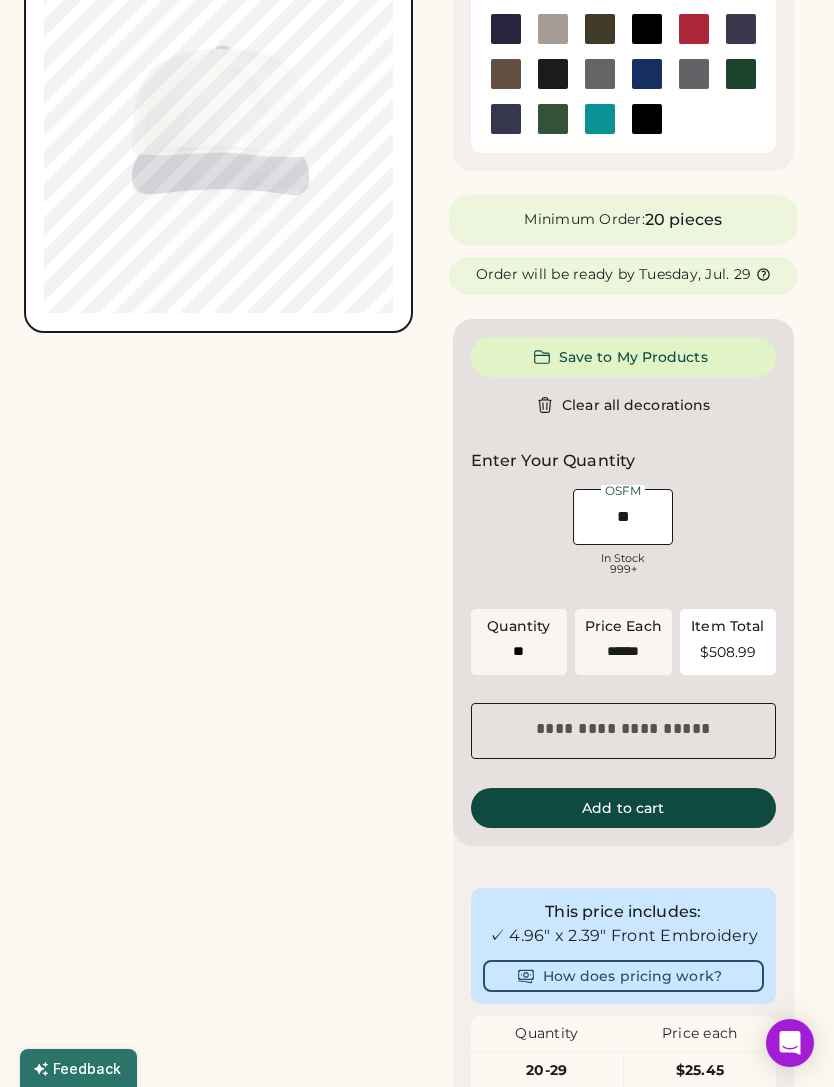 click on "How does pricing work?" at bounding box center (624, 976) 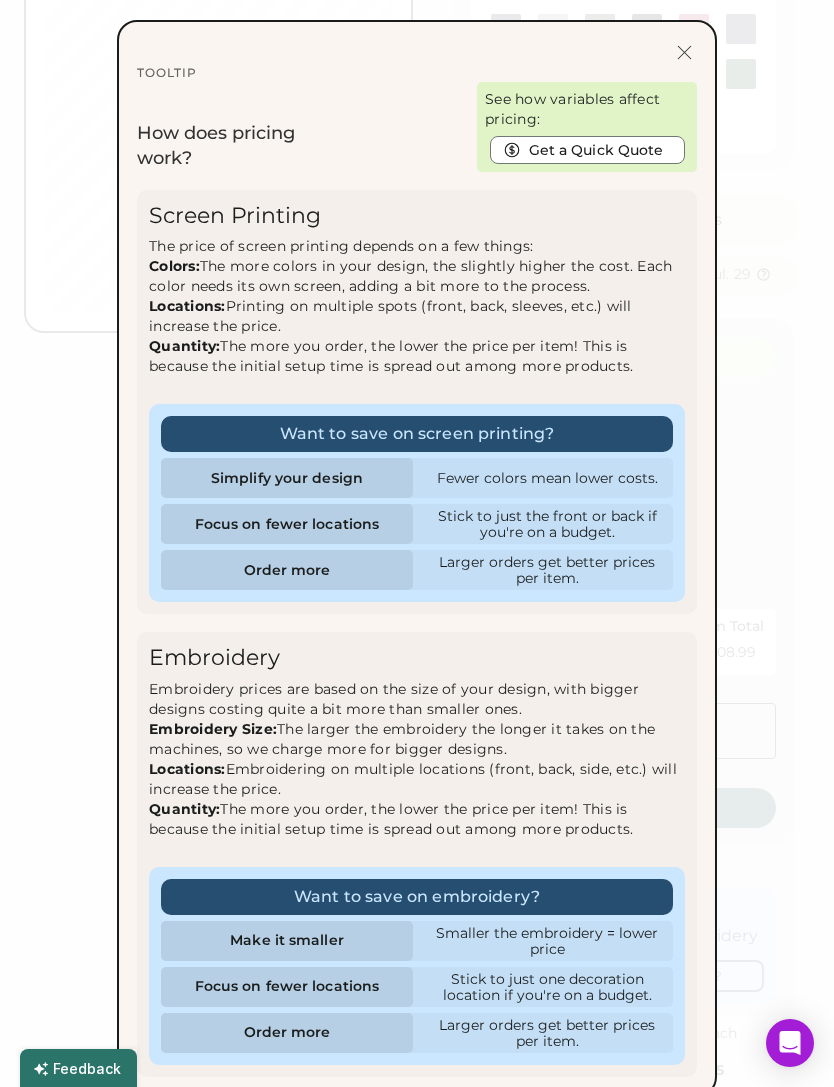 click at bounding box center [417, 543] 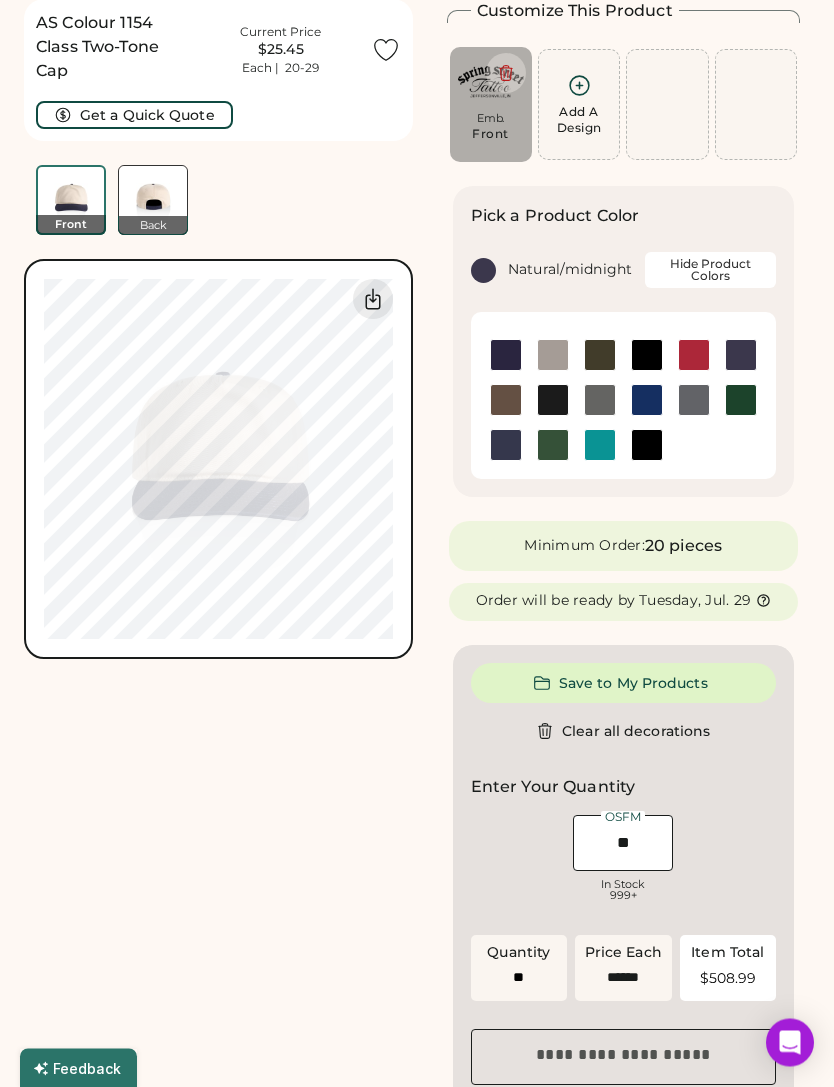 scroll, scrollTop: 79, scrollLeft: 0, axis: vertical 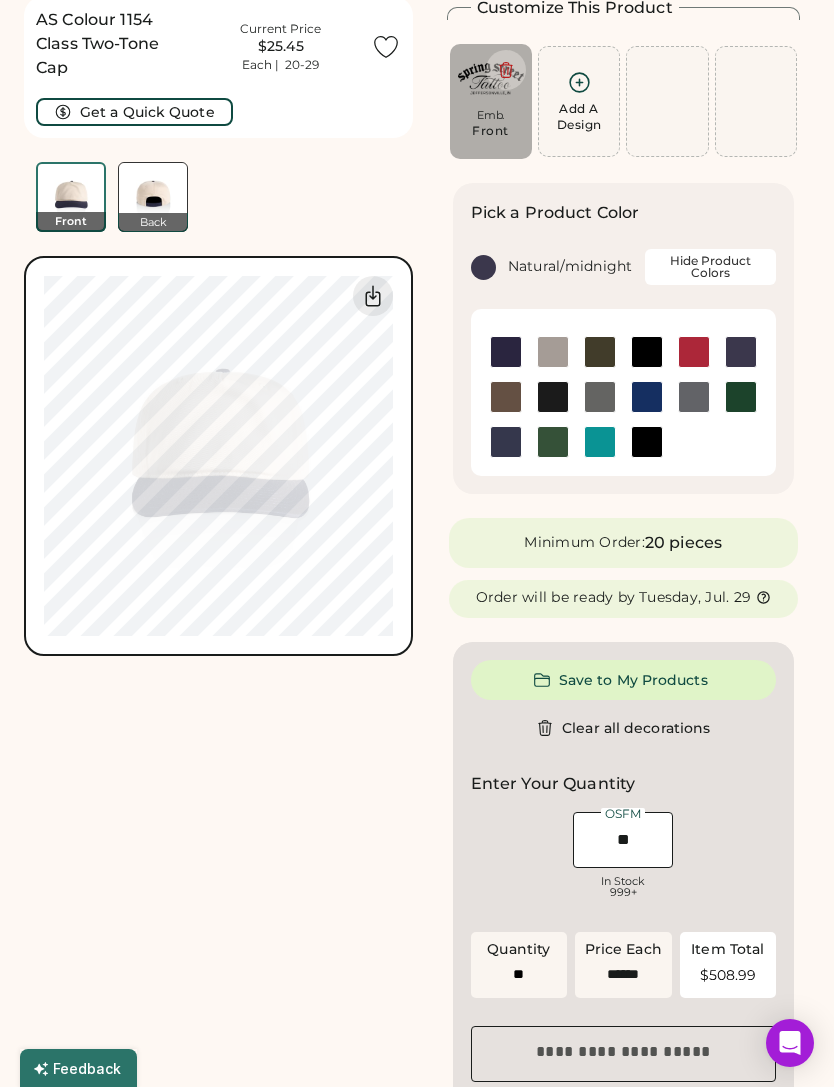 click on "**" at bounding box center (623, 840) 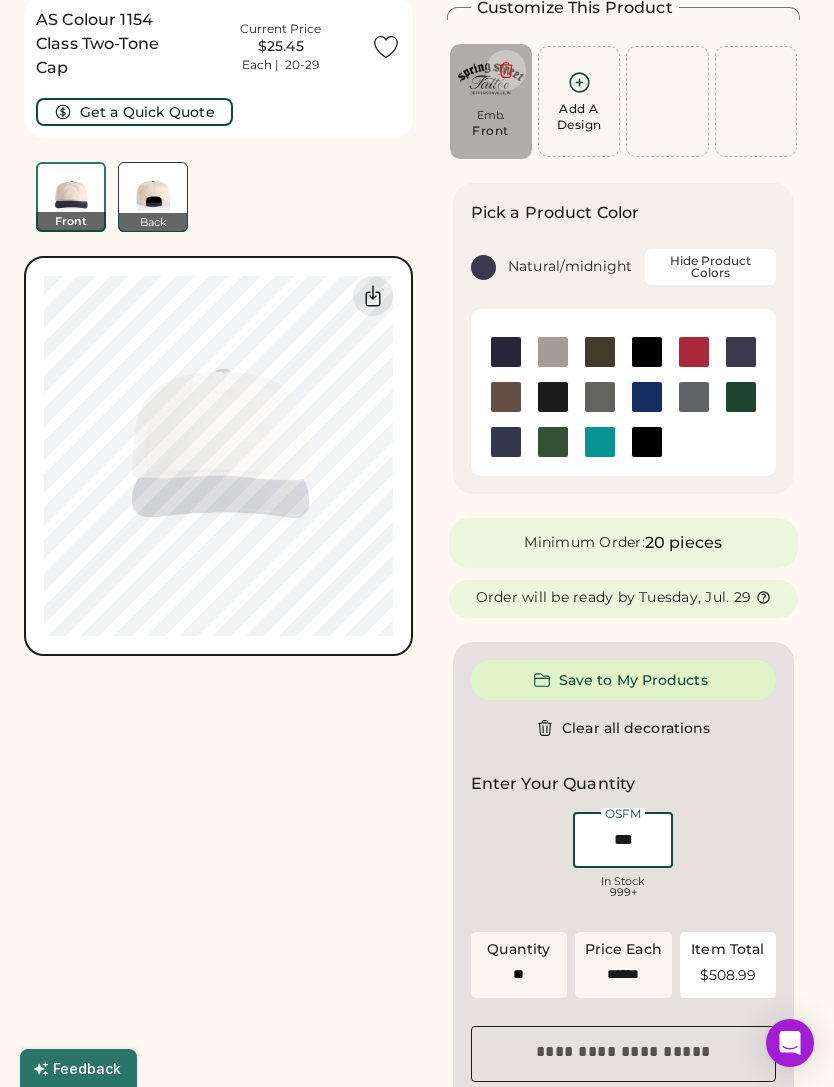 click on "***" at bounding box center [623, 840] 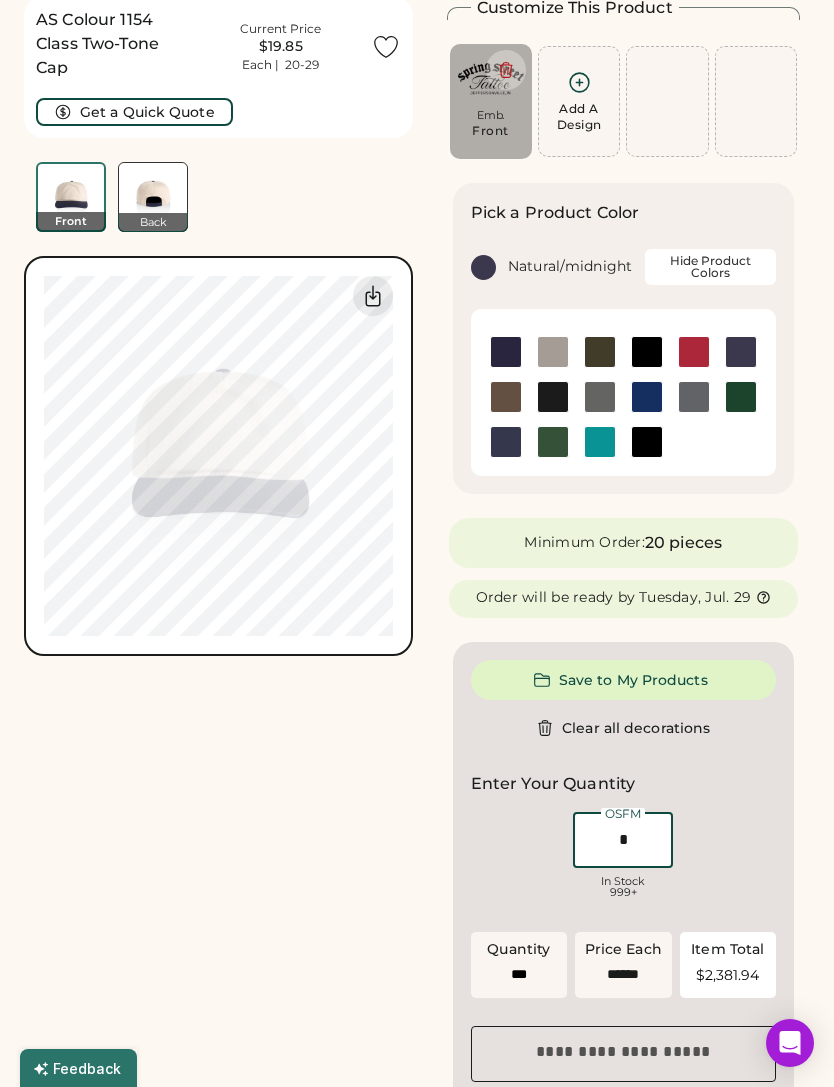 scroll, scrollTop: 0, scrollLeft: 0, axis: both 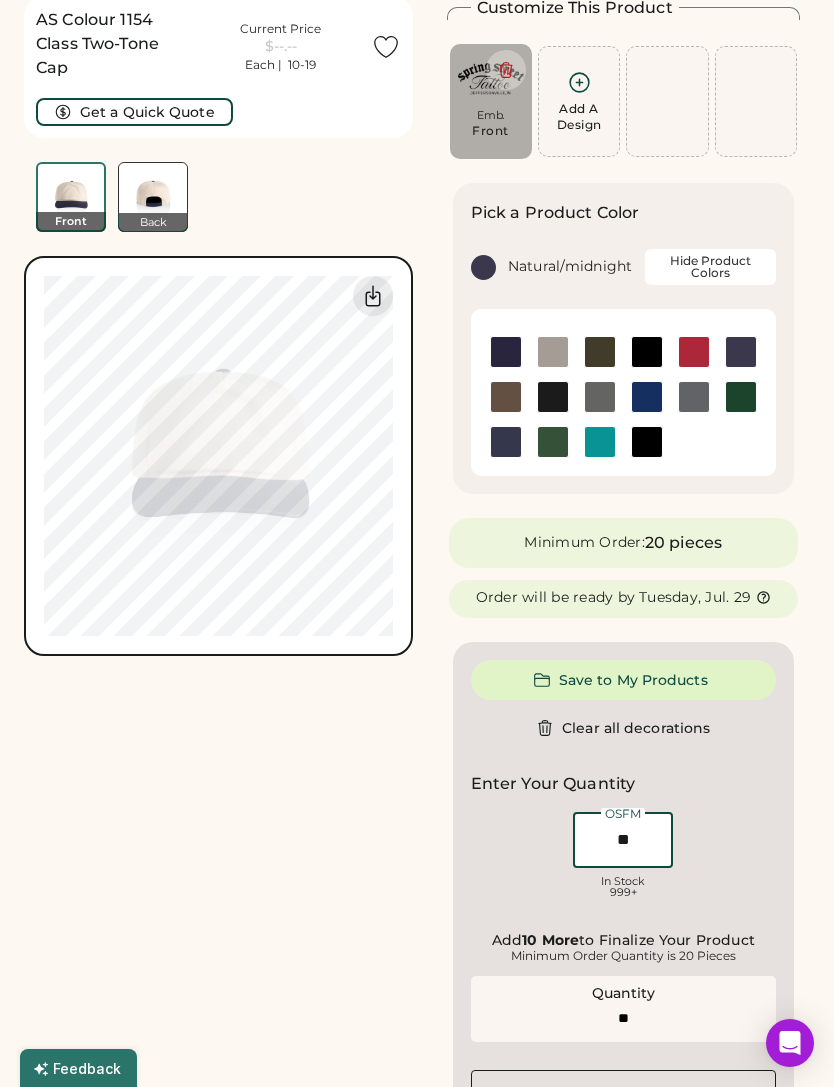 type on "**" 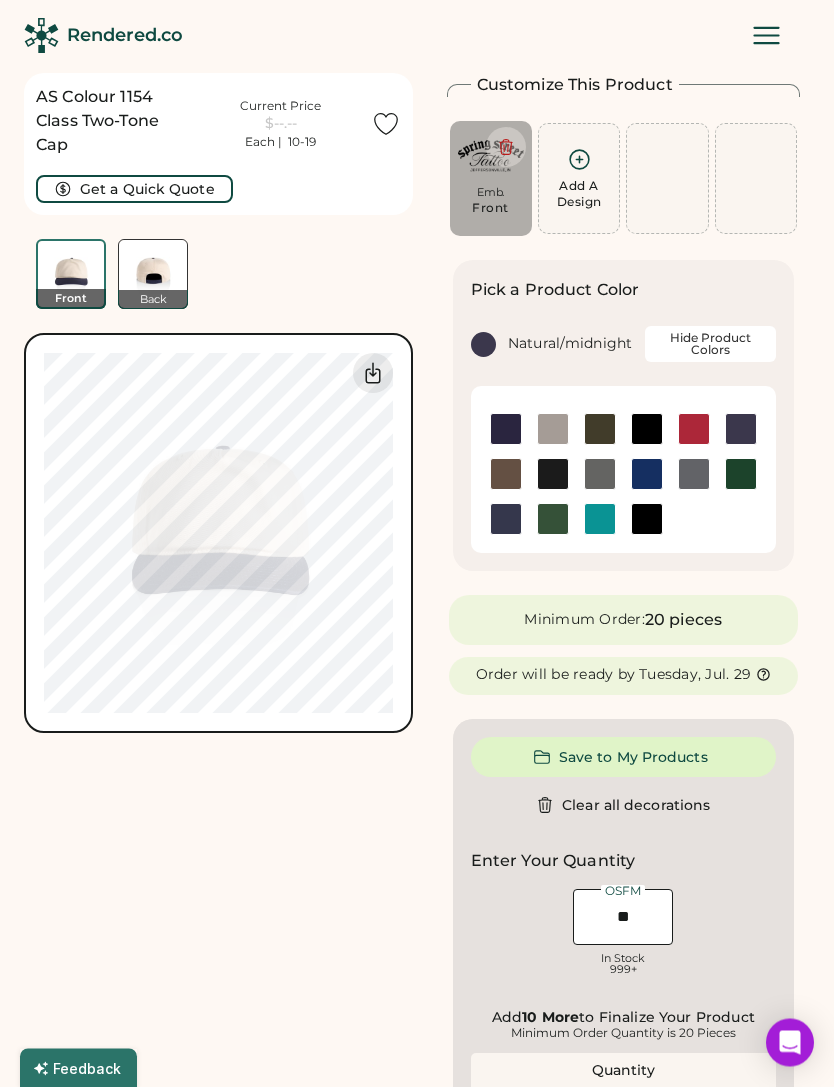 scroll, scrollTop: 0, scrollLeft: 0, axis: both 